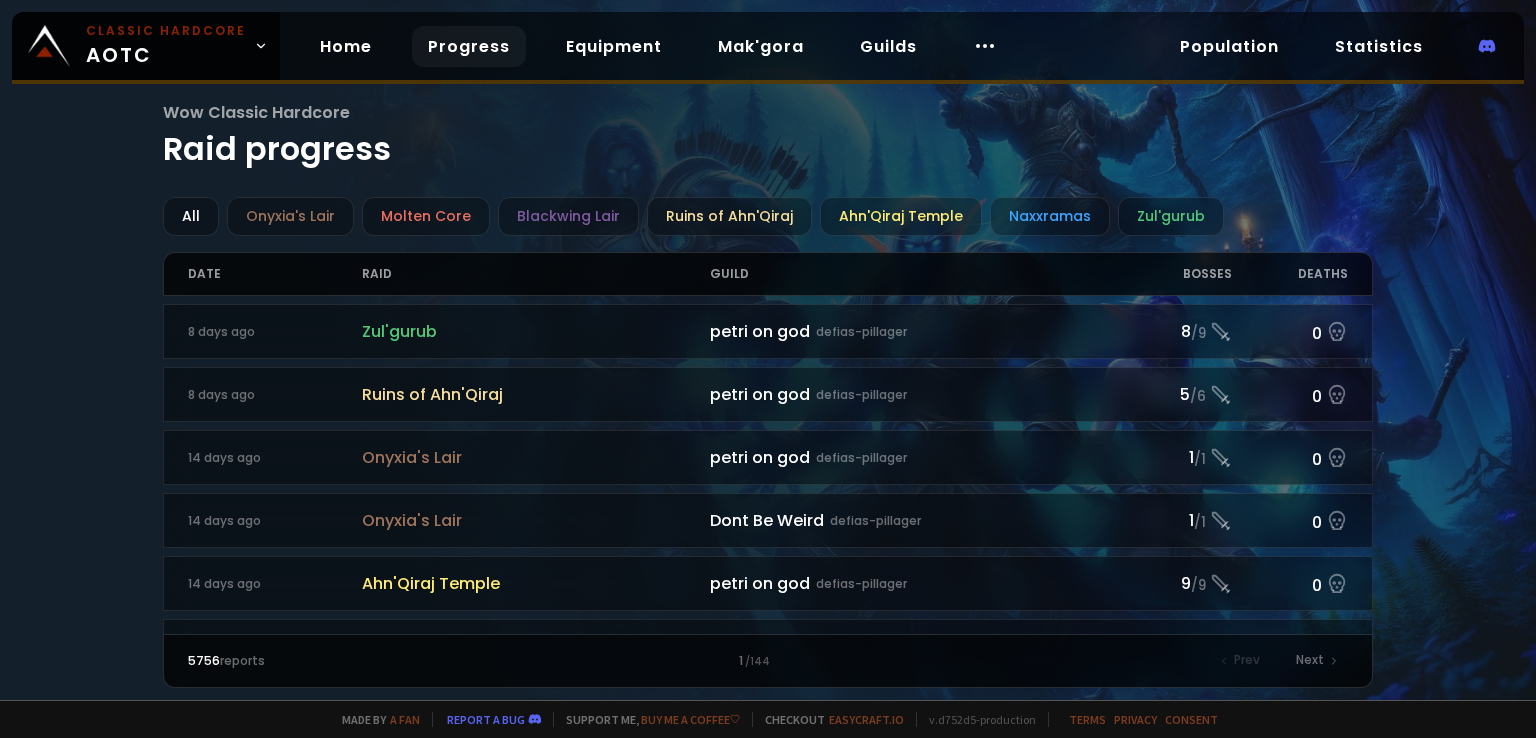 scroll, scrollTop: 0, scrollLeft: 0, axis: both 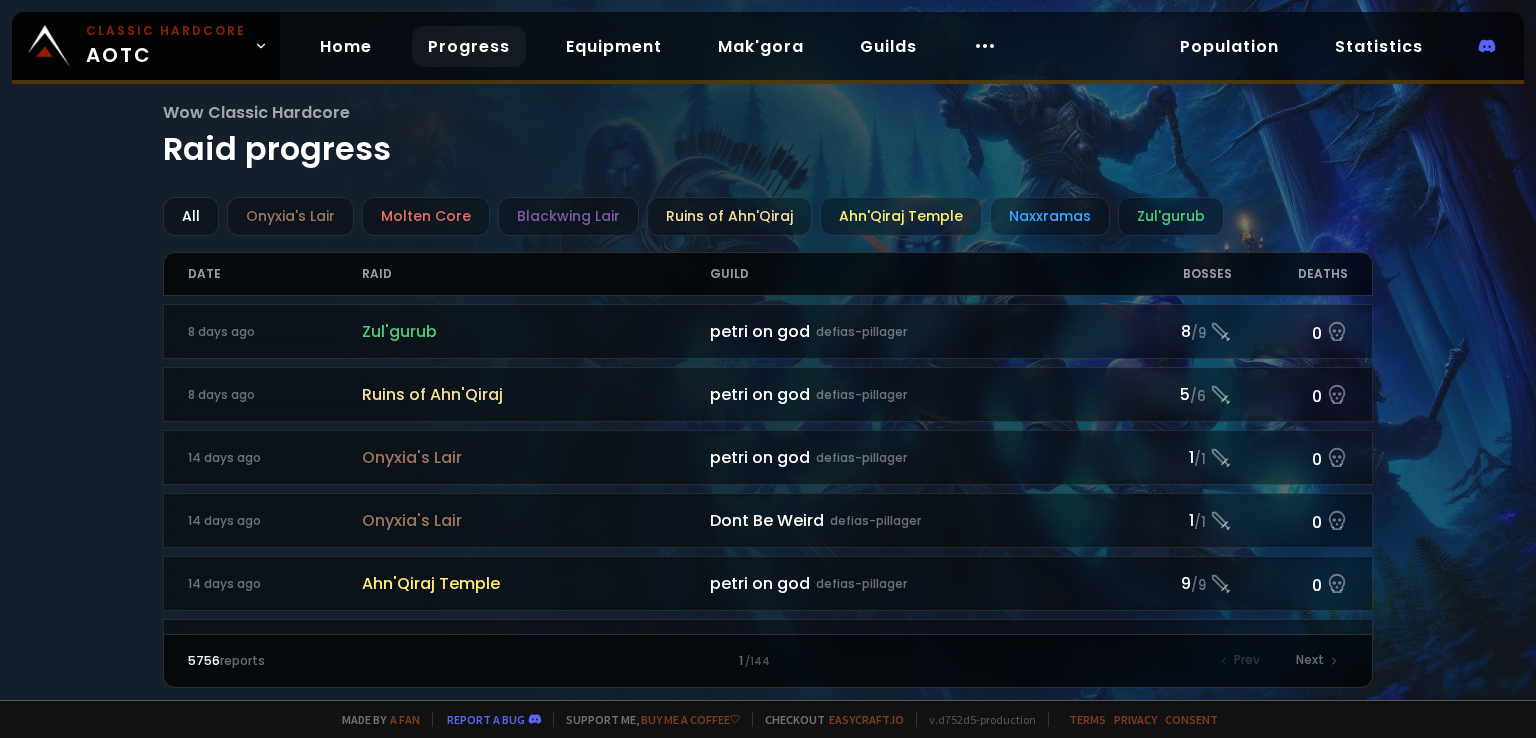 click on "Progress" at bounding box center (469, 46) 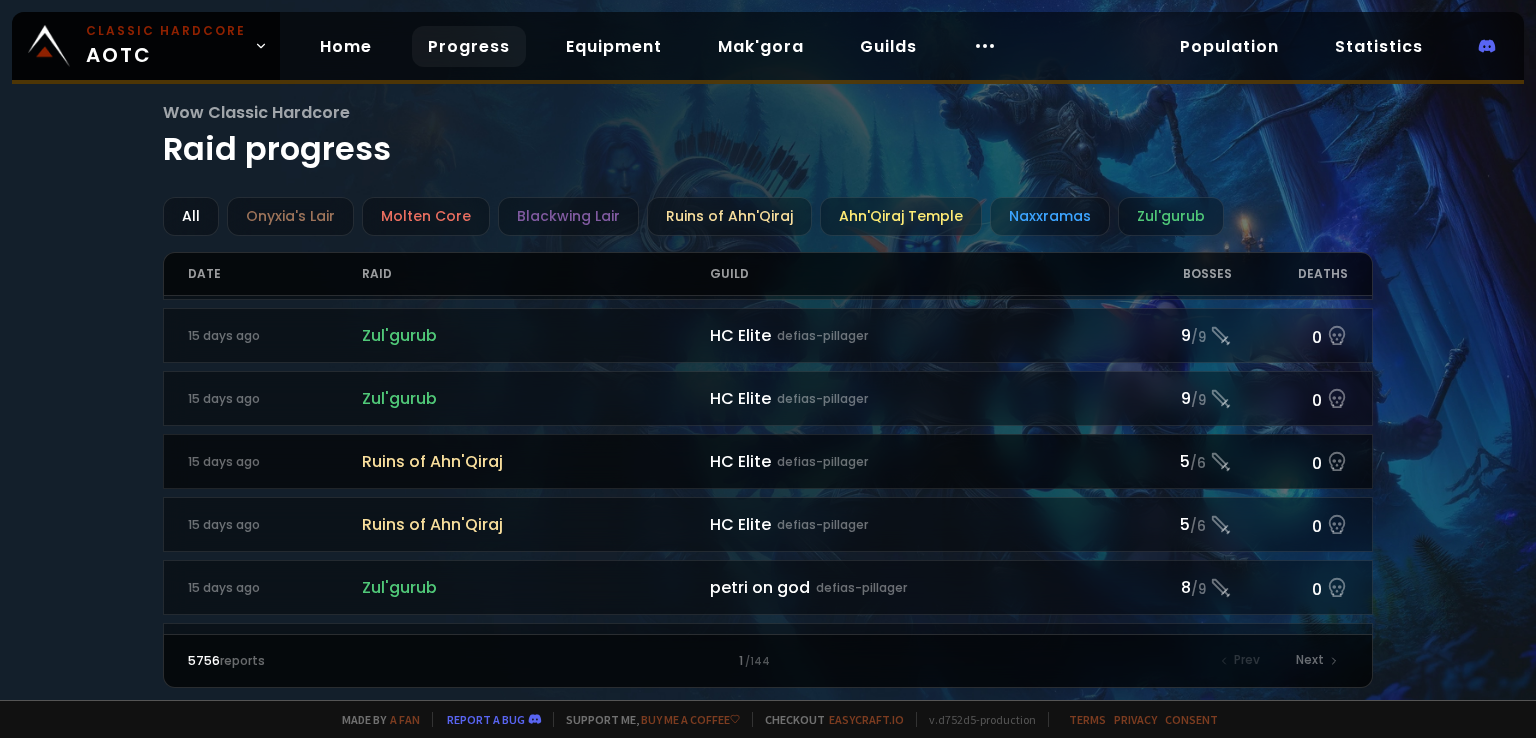 scroll, scrollTop: 0, scrollLeft: 0, axis: both 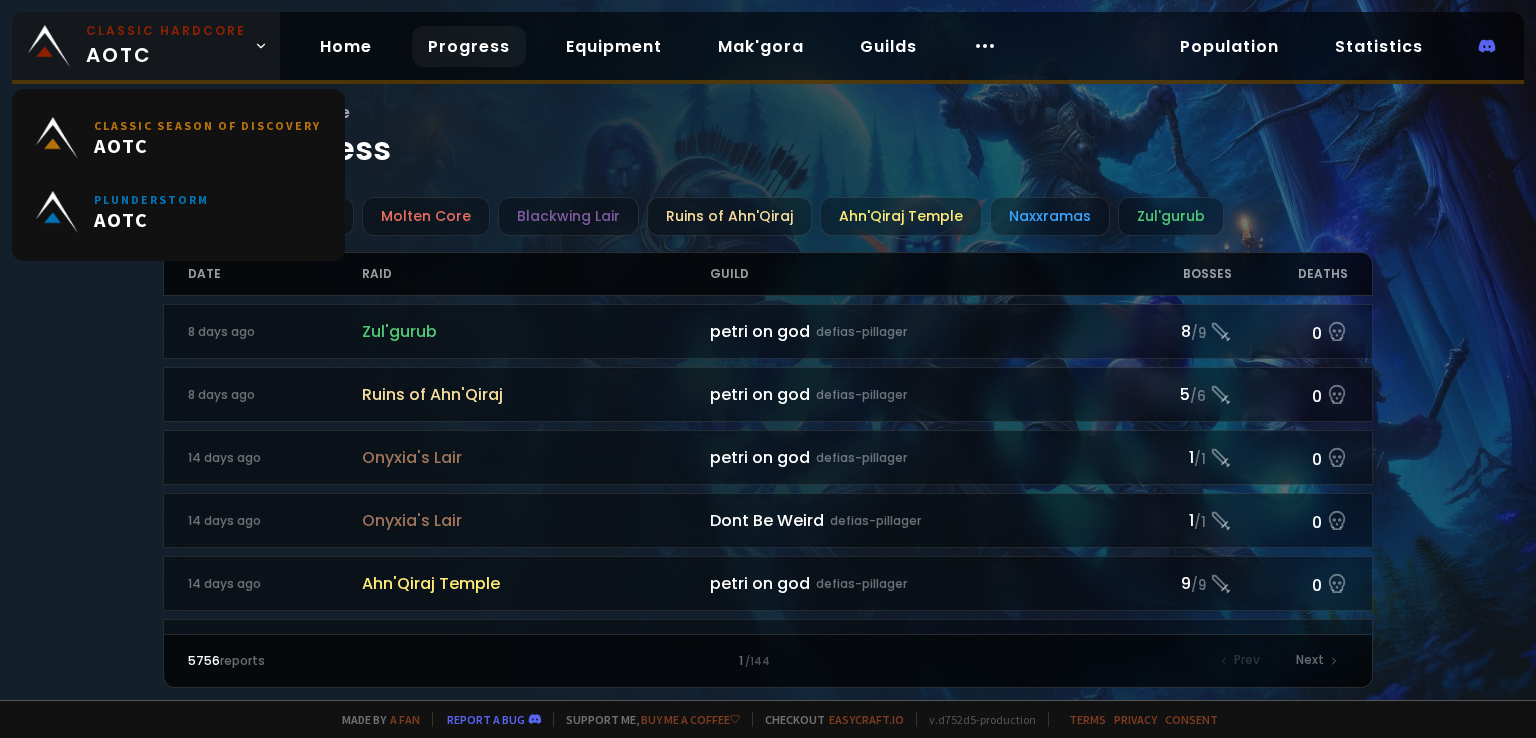 click 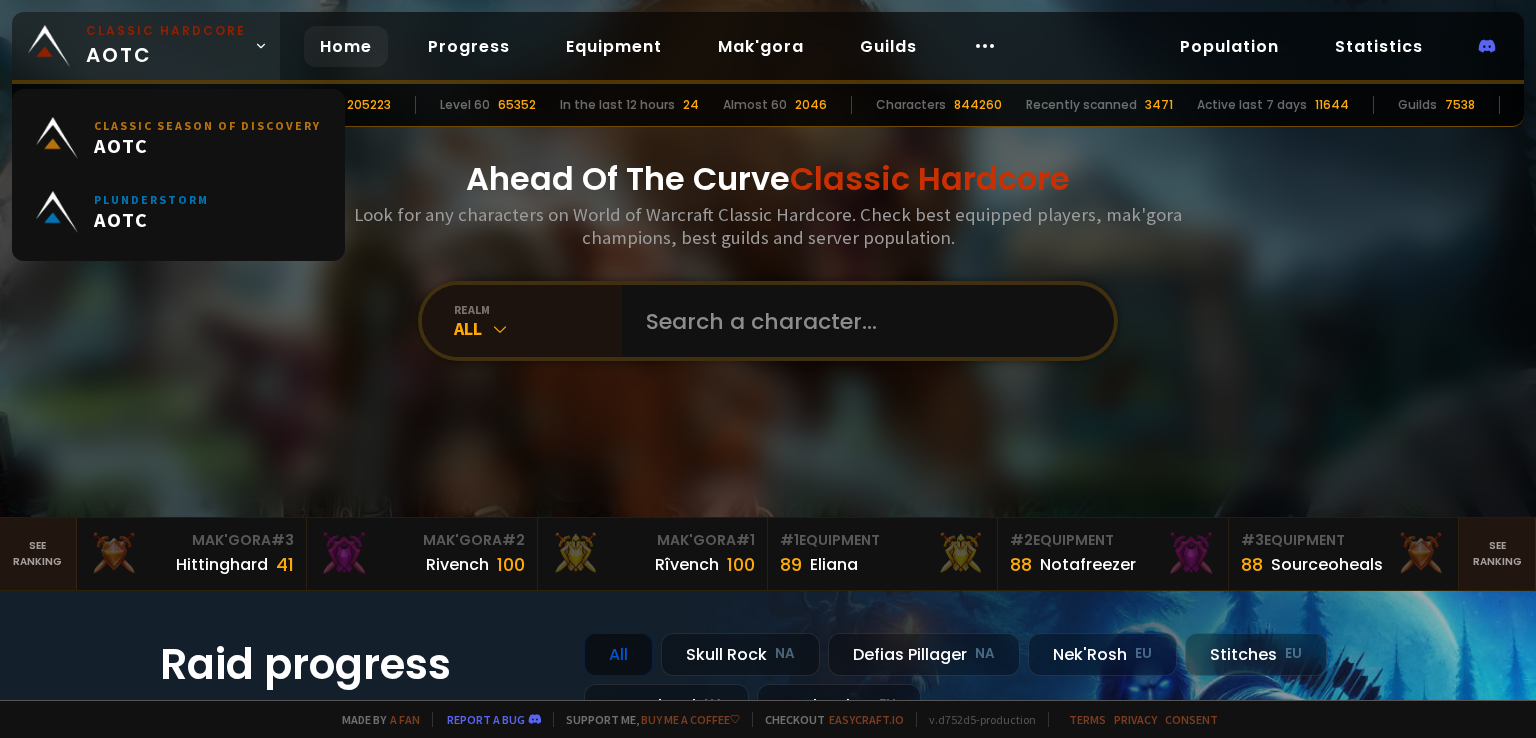 click 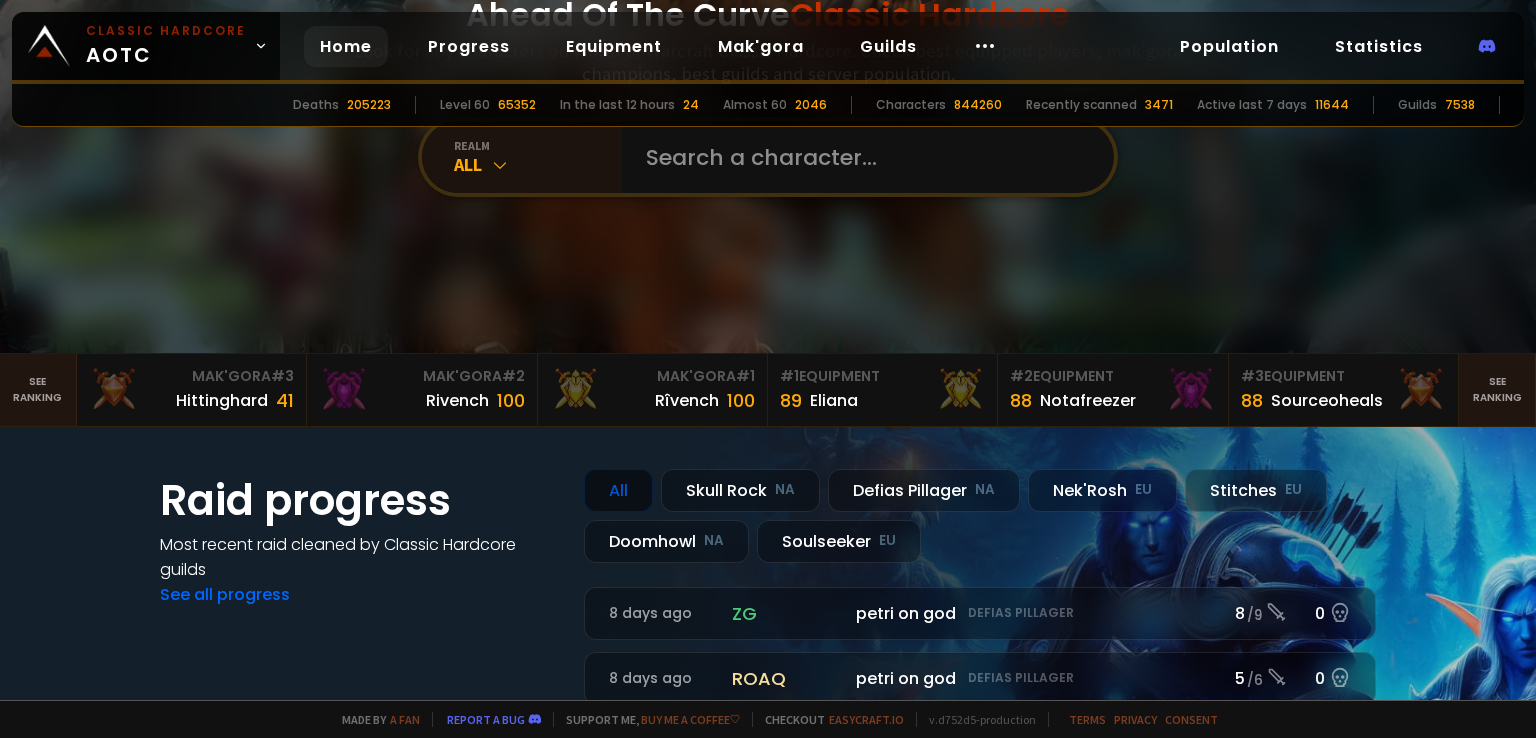 scroll, scrollTop: 0, scrollLeft: 0, axis: both 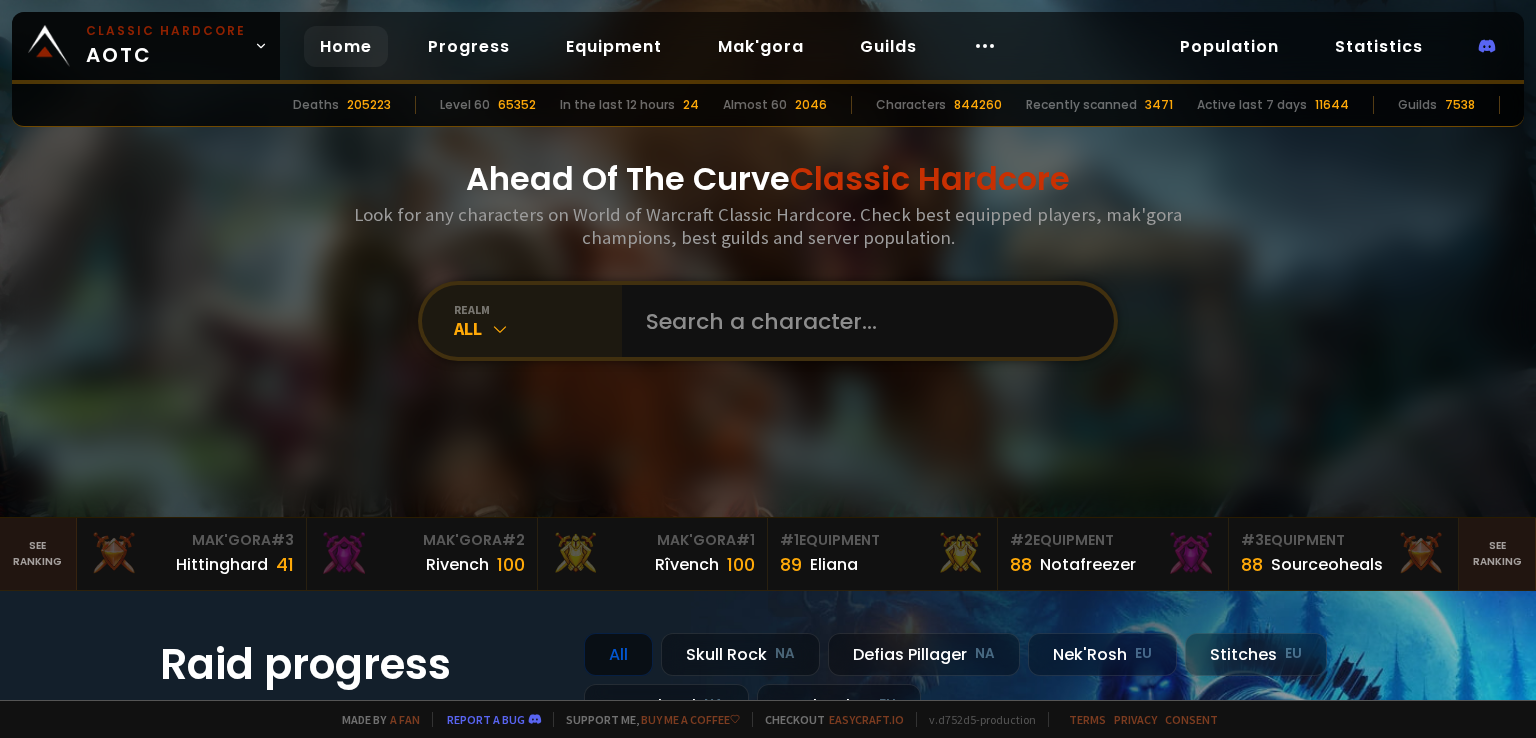 click on "realm" at bounding box center (538, 309) 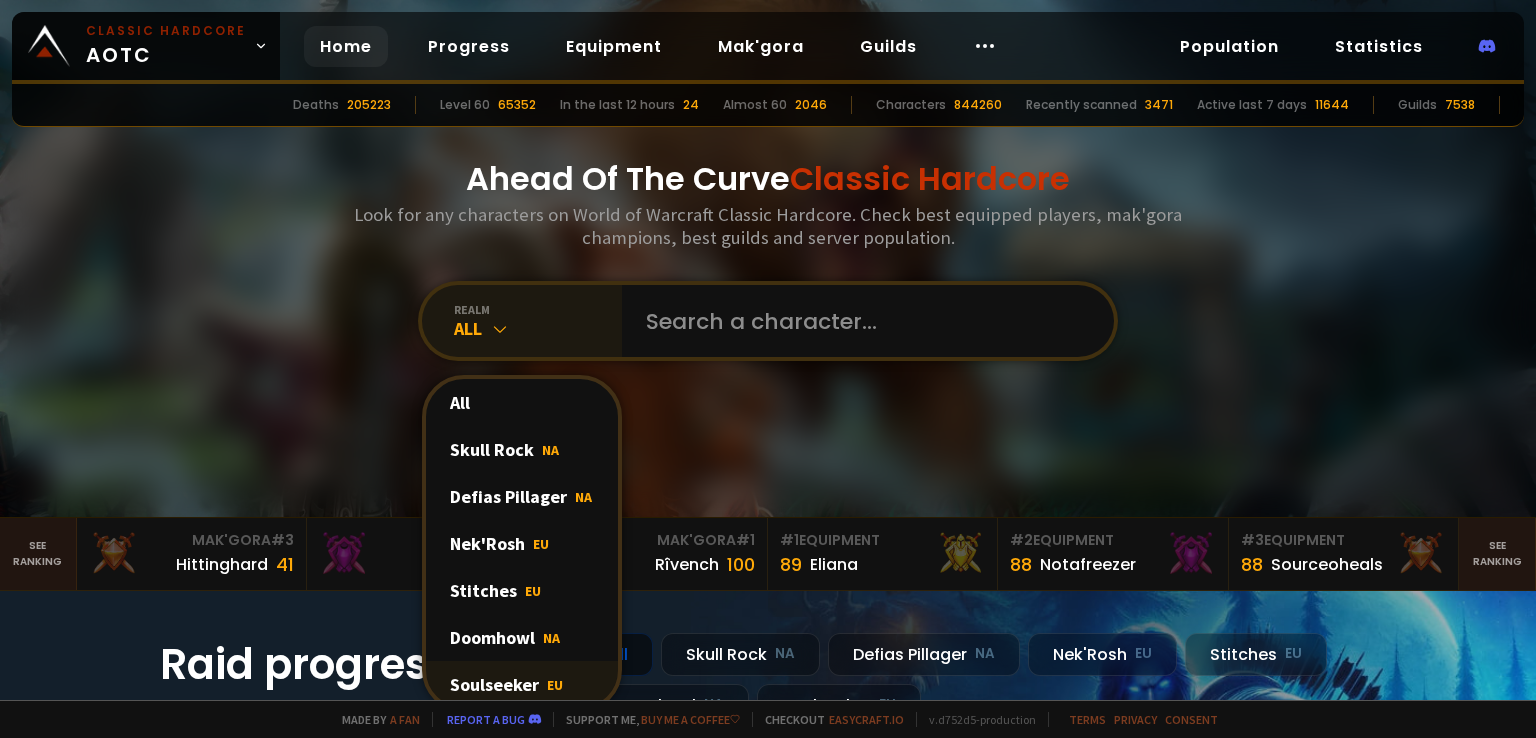 click on "Soulseeker EU" at bounding box center (522, 684) 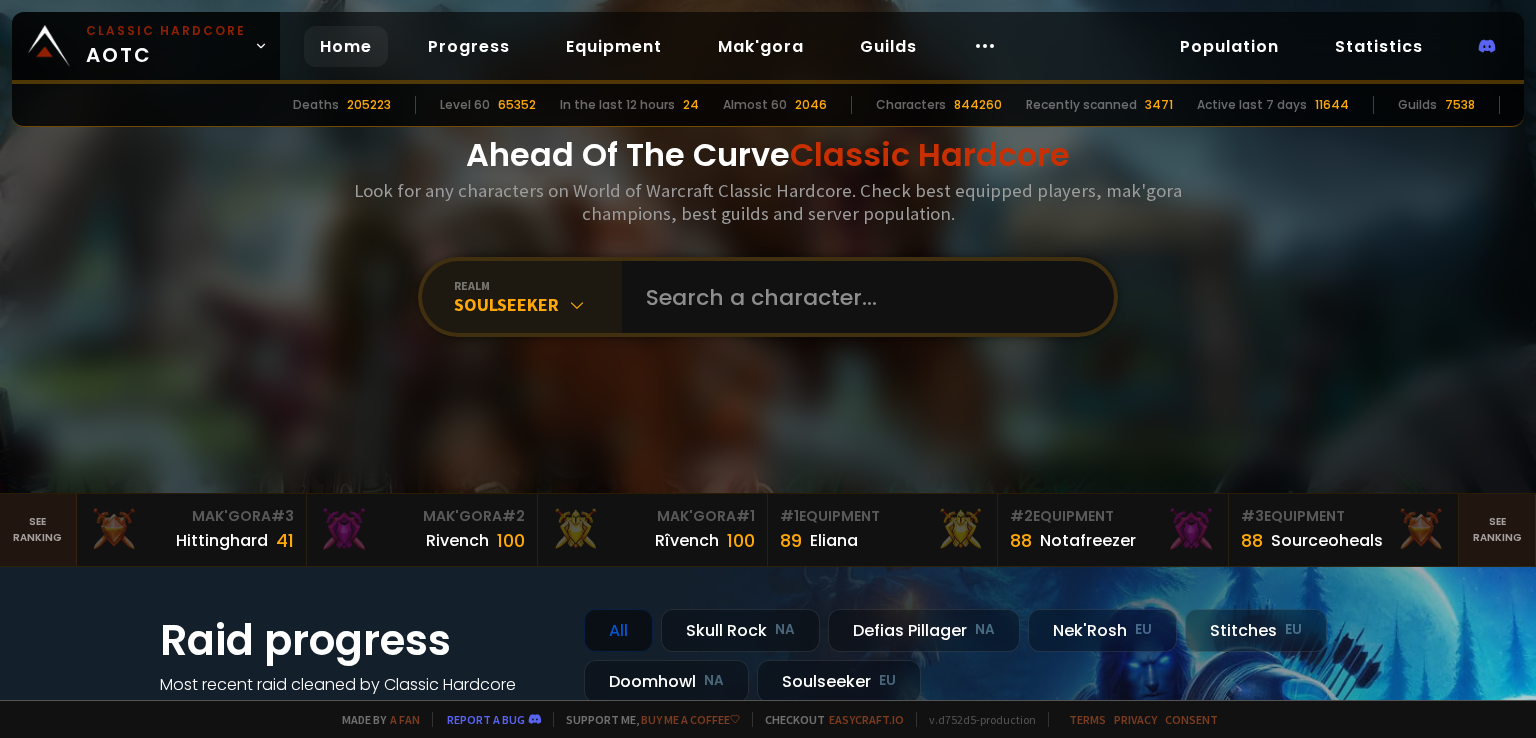 scroll, scrollTop: 0, scrollLeft: 0, axis: both 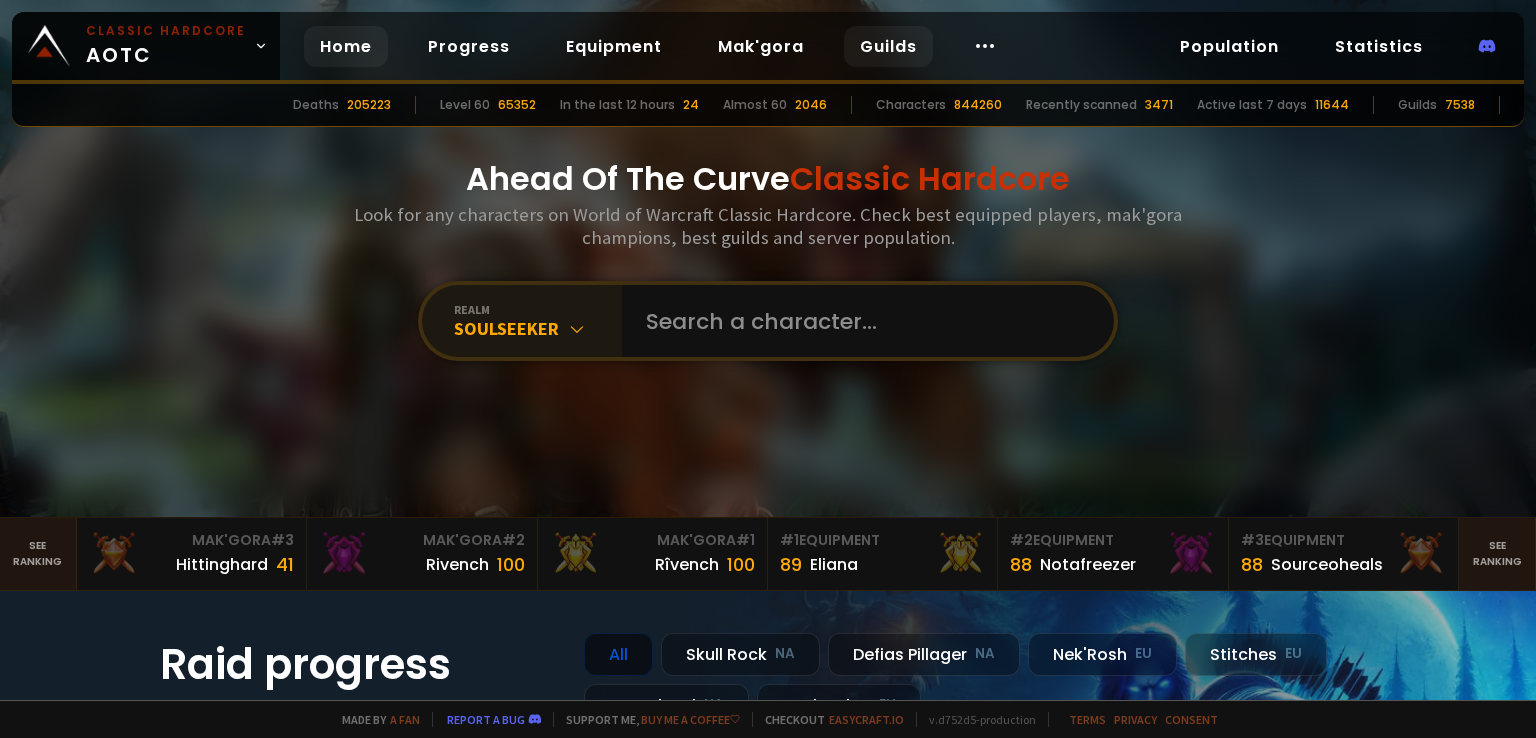 click on "Guilds" at bounding box center (888, 46) 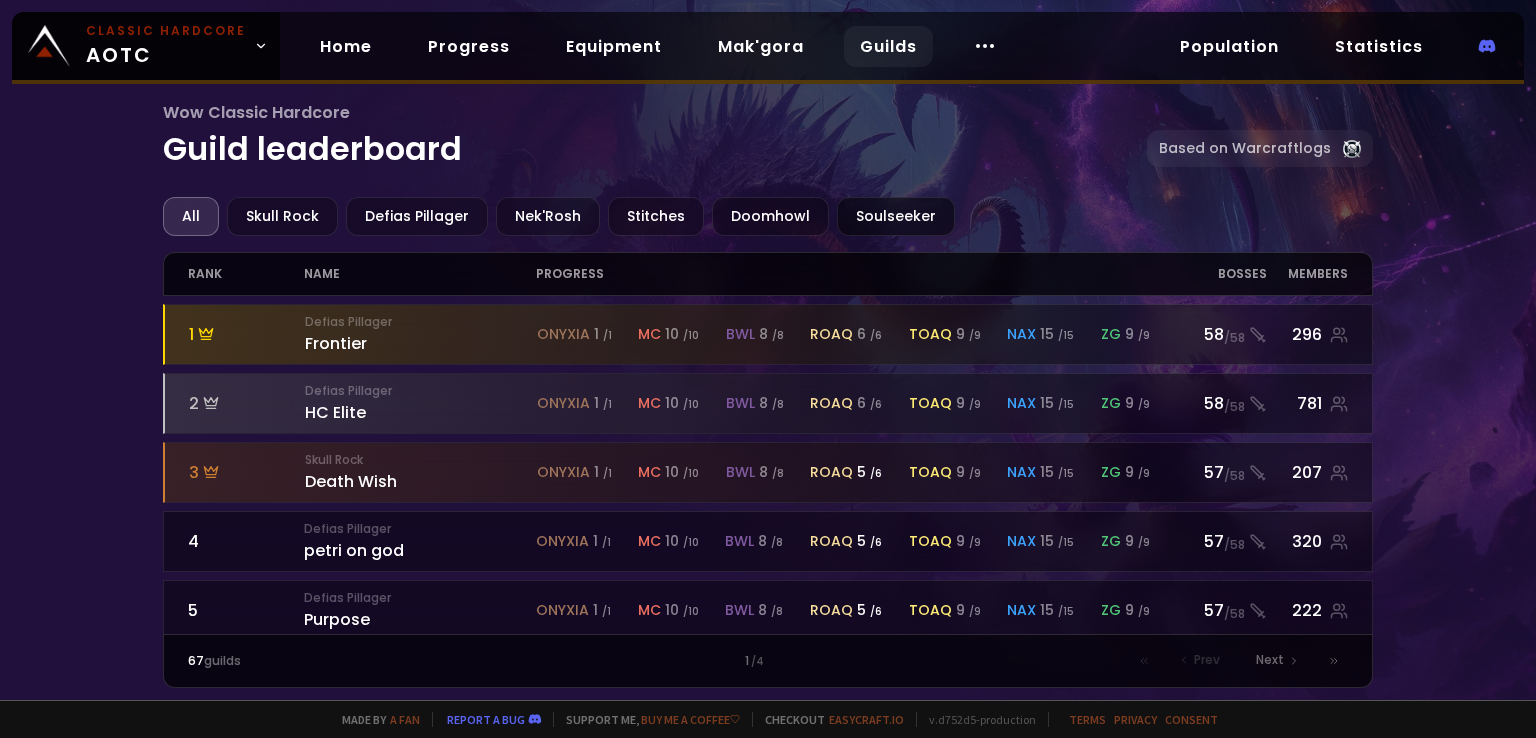 click on "Soulseeker" at bounding box center [896, 216] 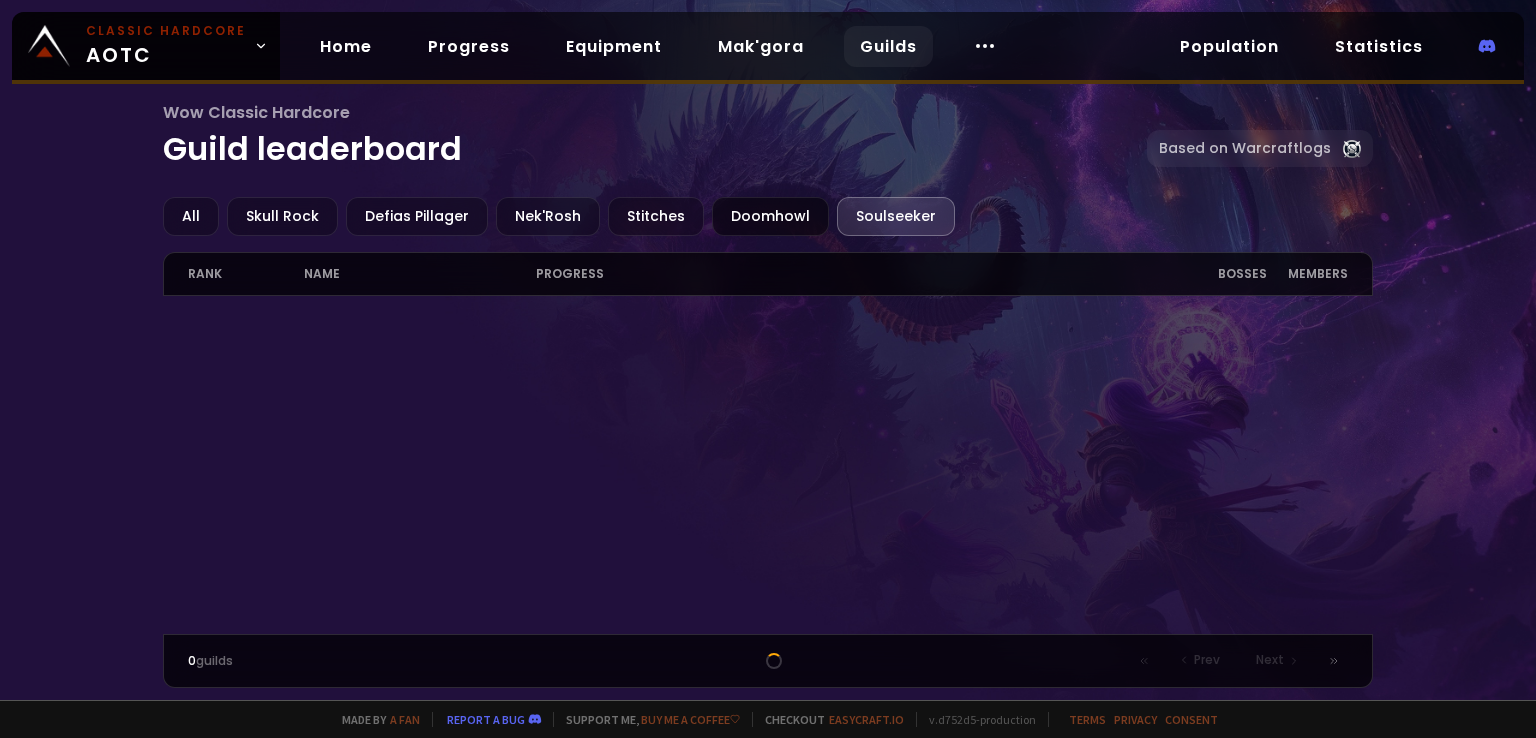click on "Doomhowl" at bounding box center (770, 216) 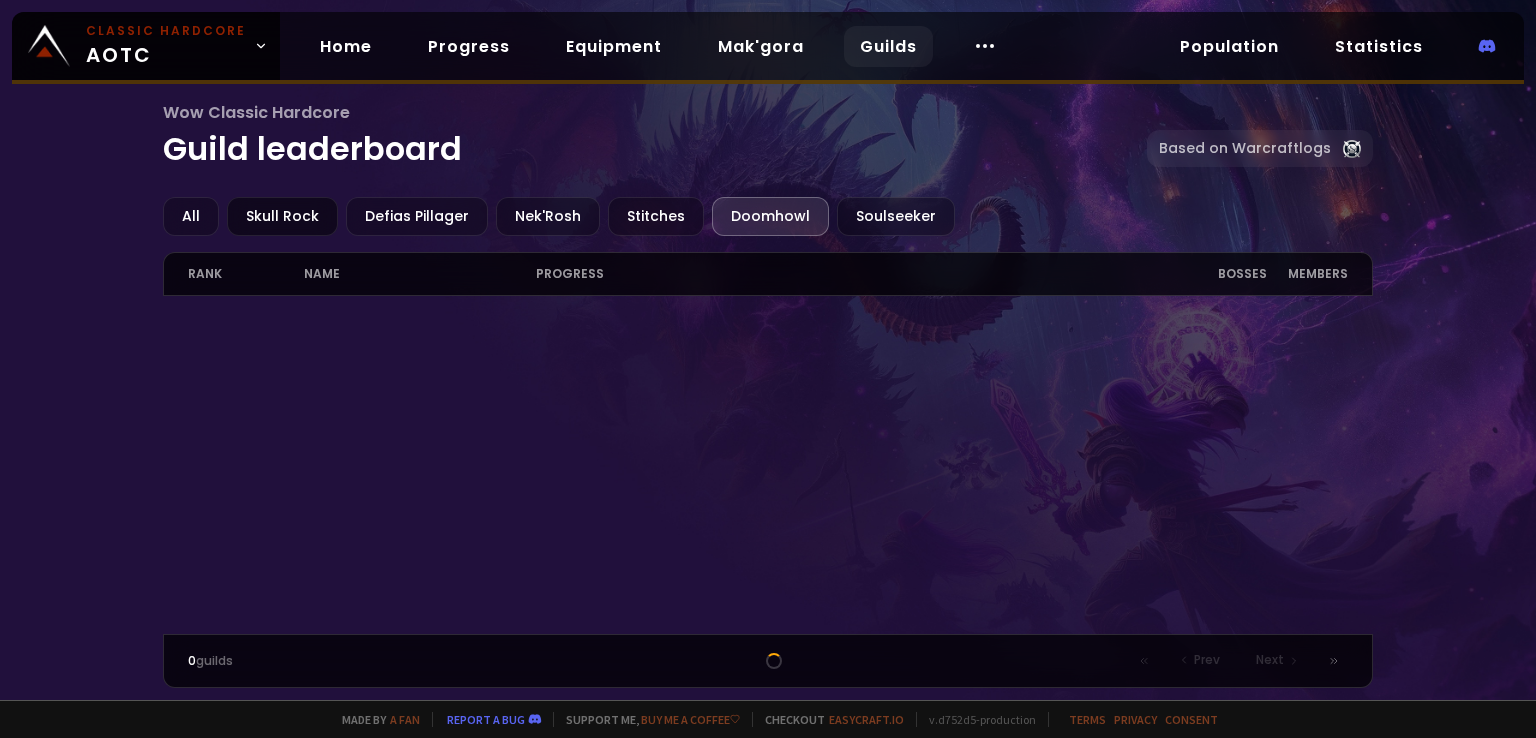 click on "Skull Rock" at bounding box center (282, 216) 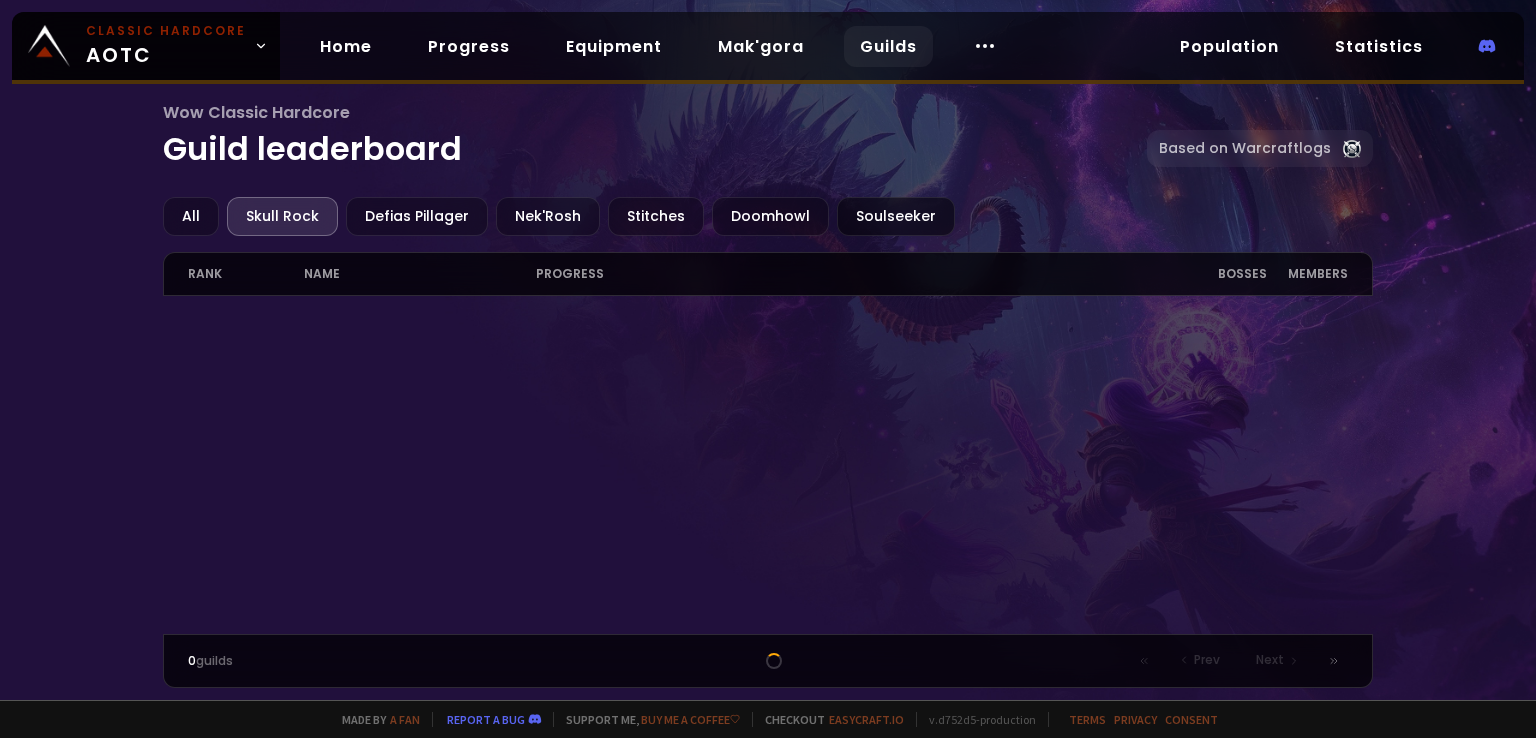 click on "Soulseeker" at bounding box center (896, 216) 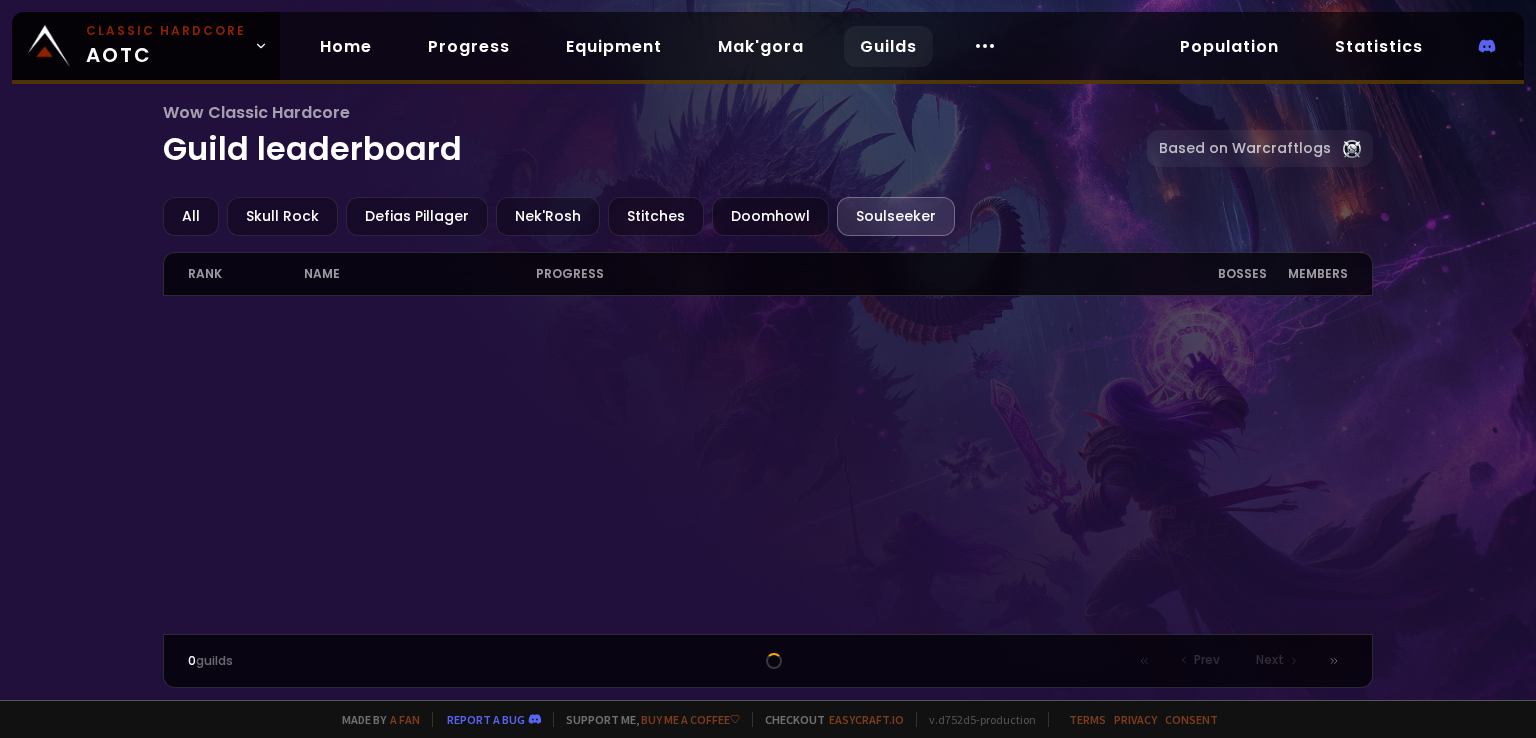 click on "Bosses" at bounding box center [1220, 274] 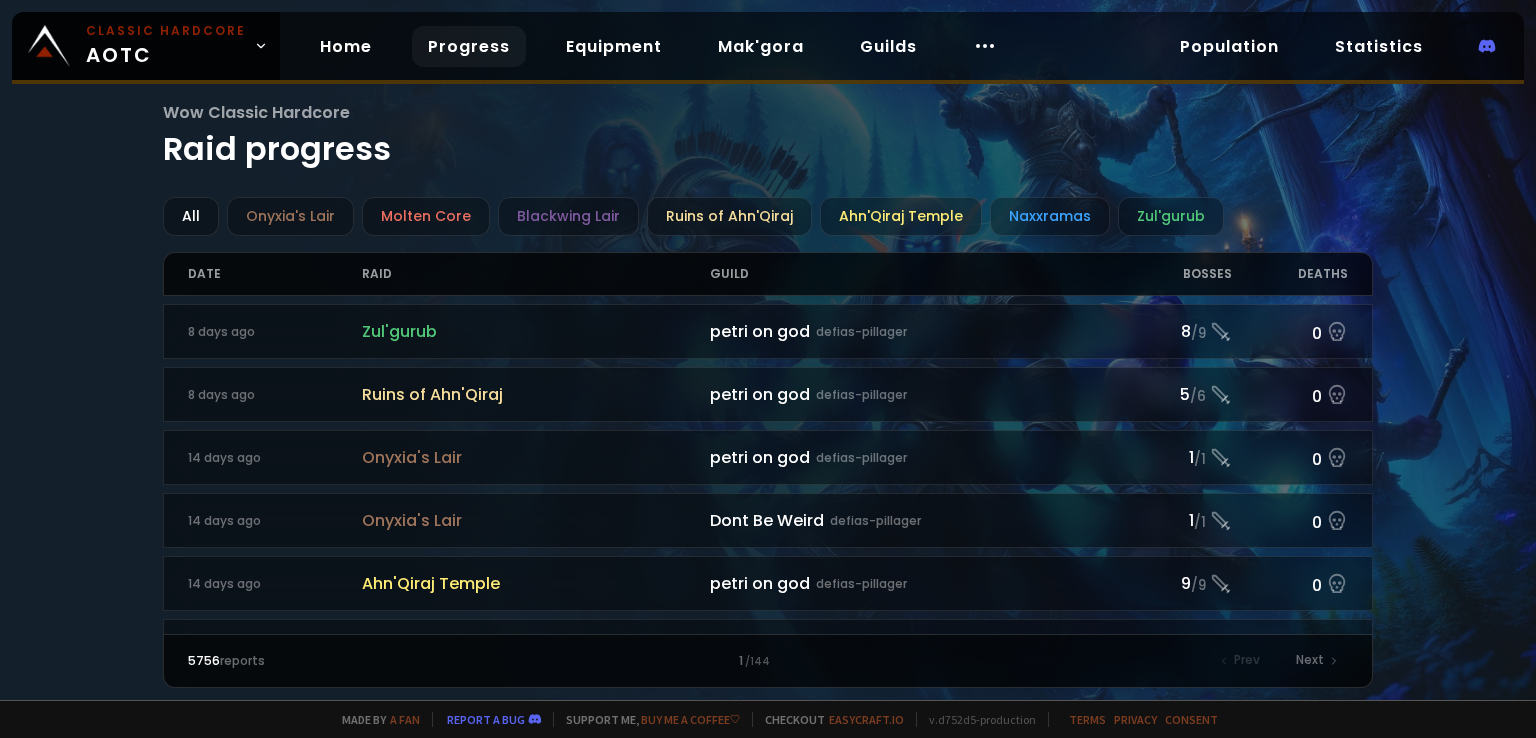 scroll, scrollTop: 0, scrollLeft: 0, axis: both 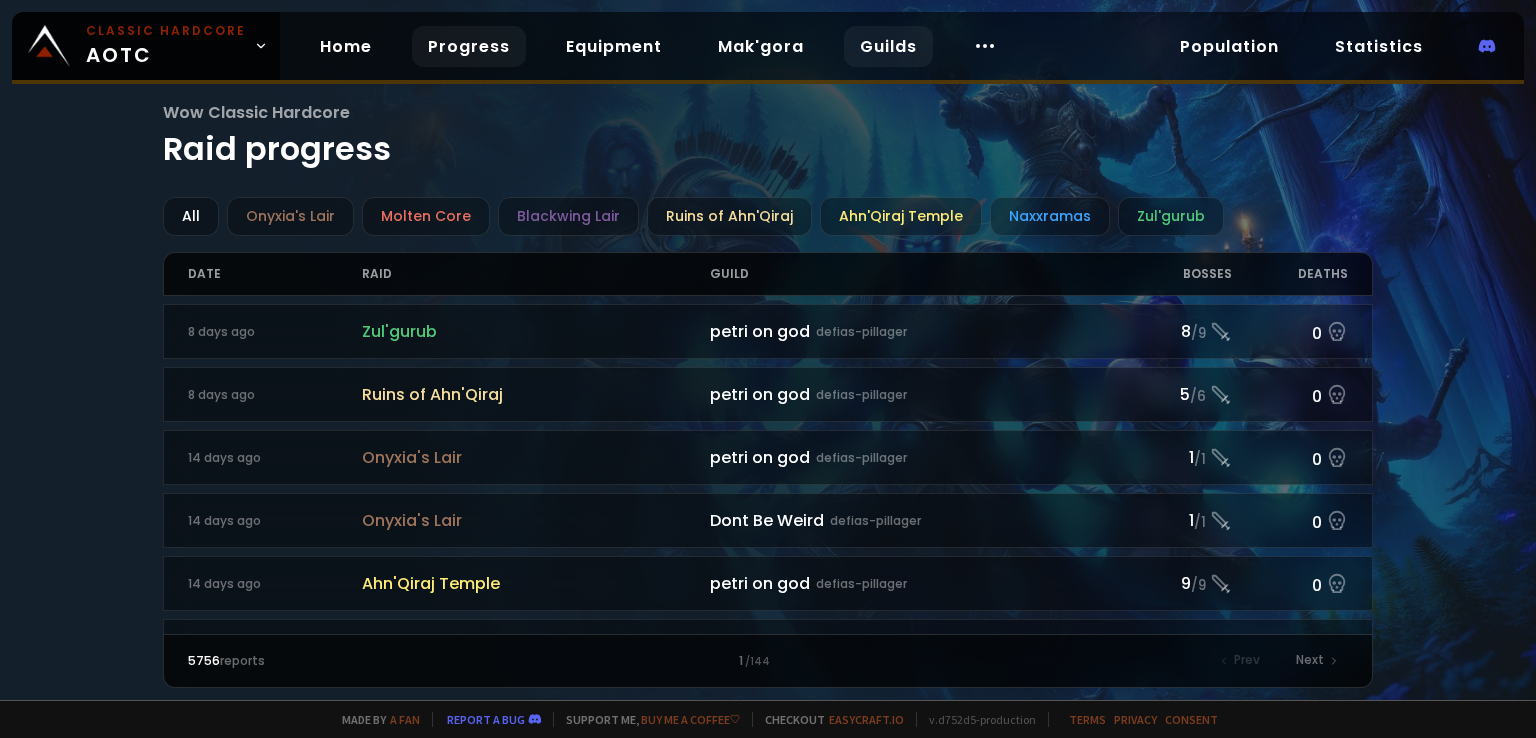 click on "Guilds" at bounding box center (888, 46) 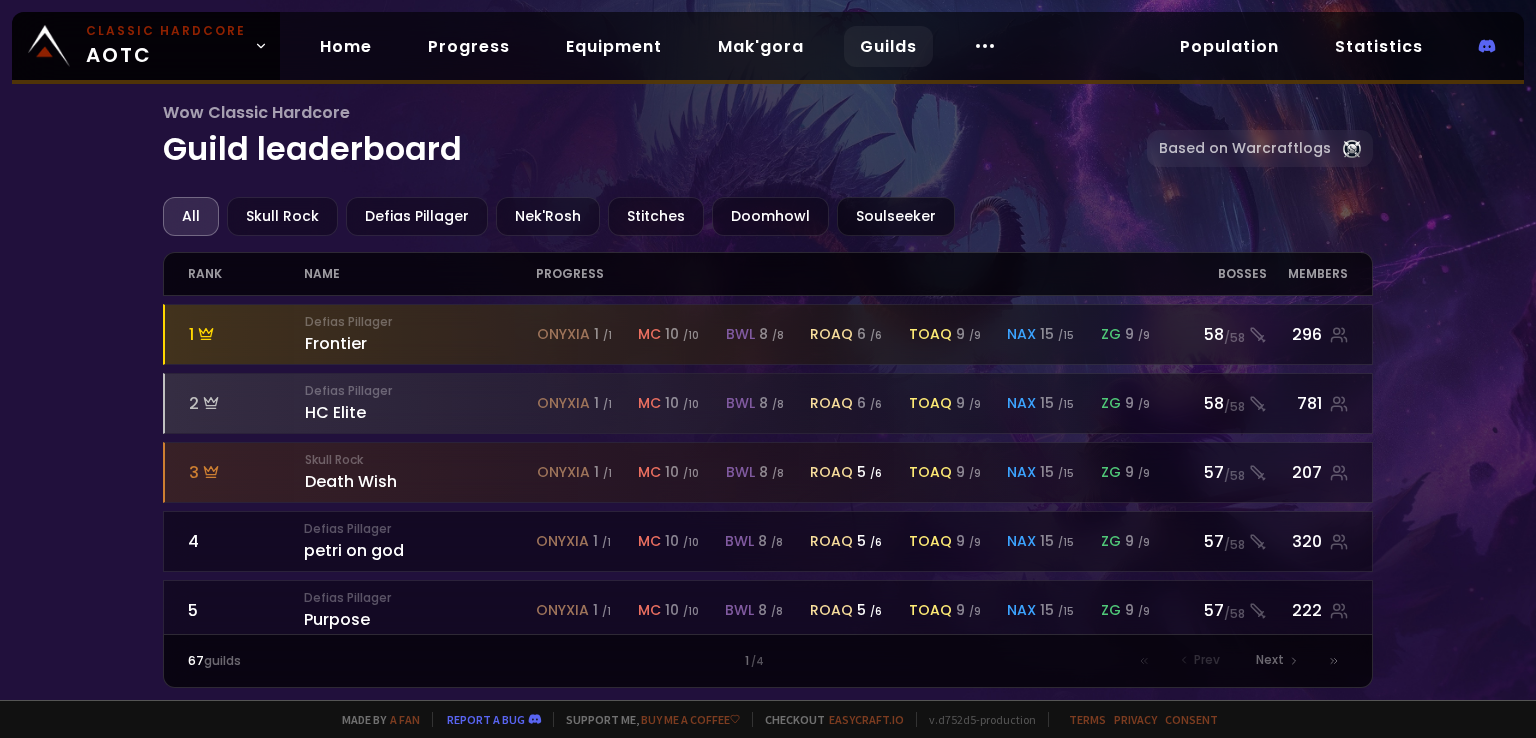 click on "Soulseeker" at bounding box center [896, 216] 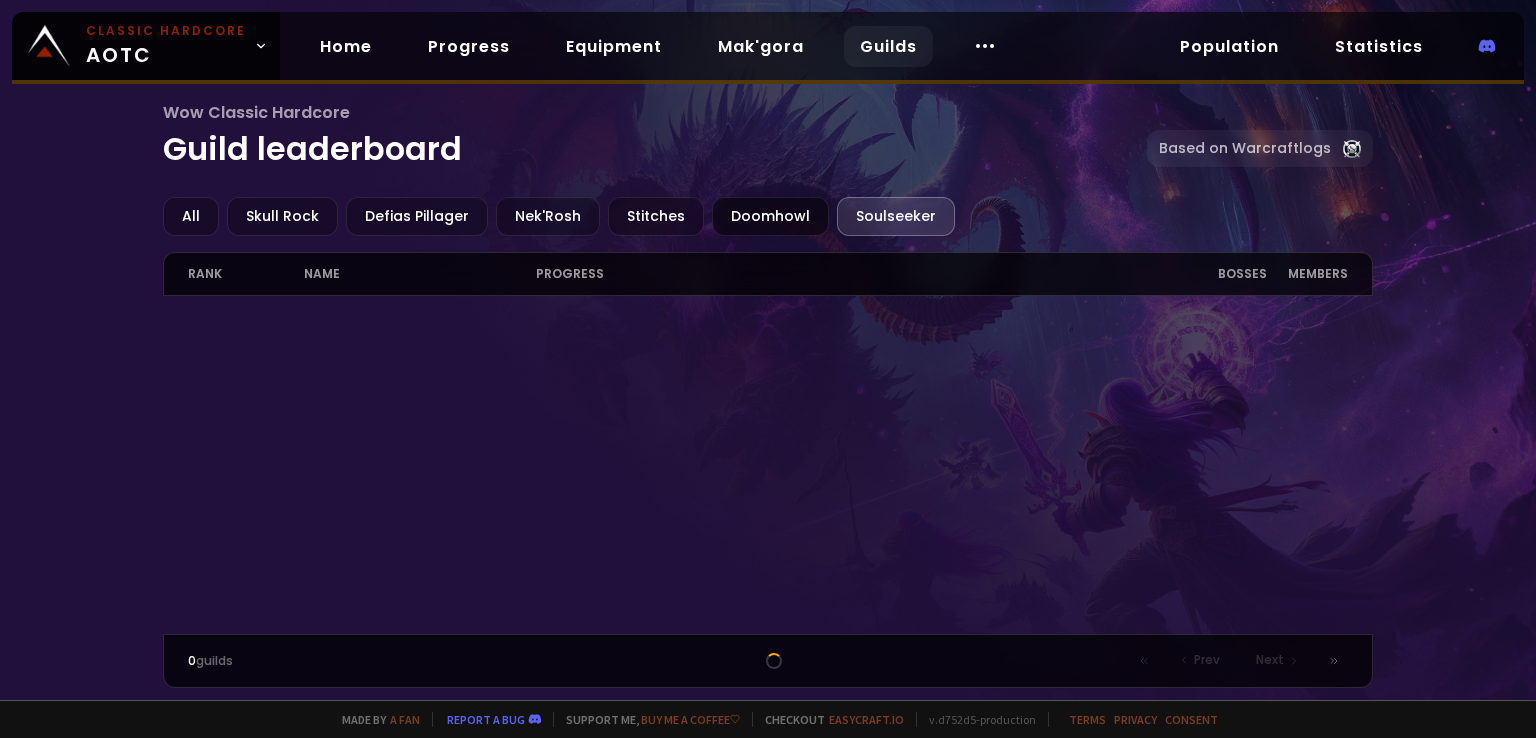 click on "Doomhowl" at bounding box center (770, 216) 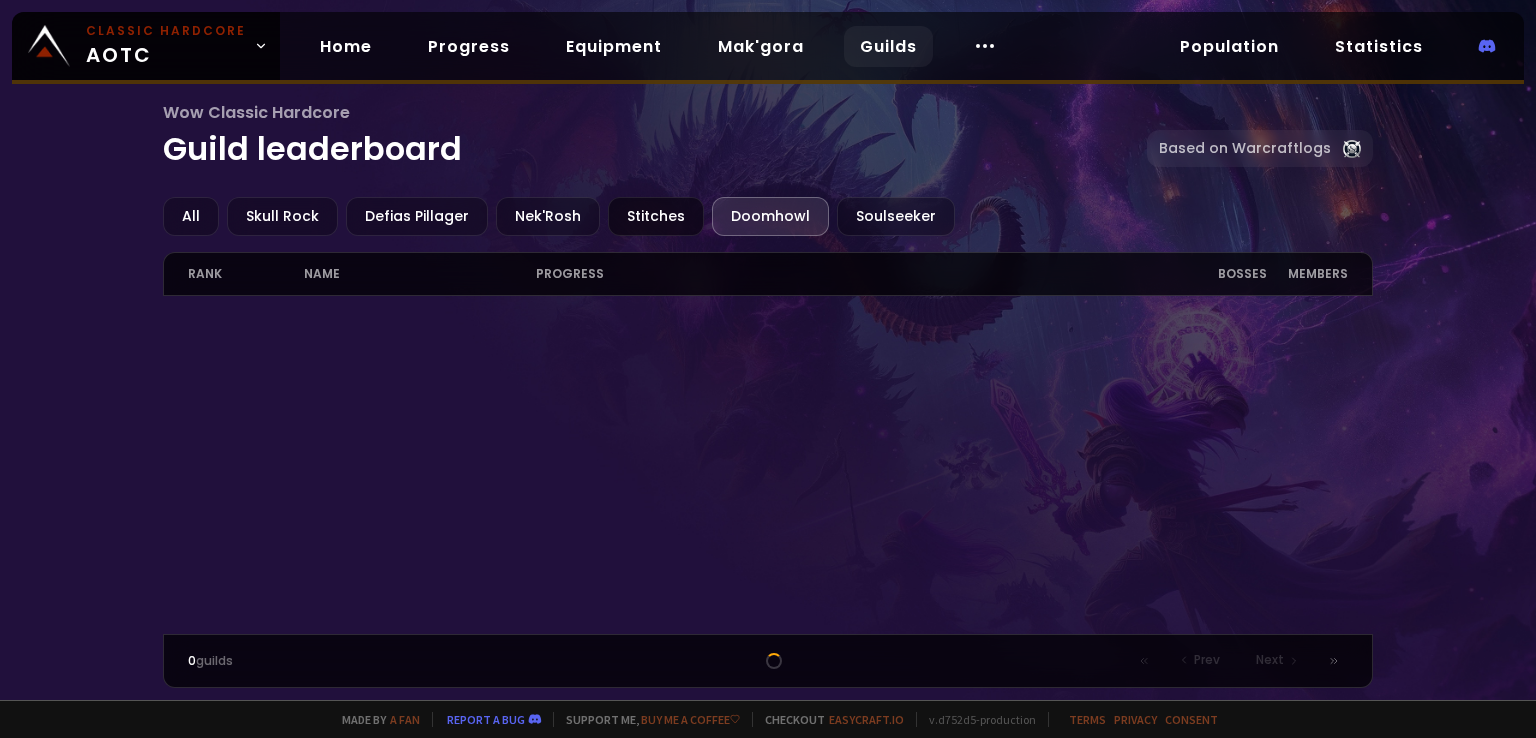 click on "Stitches" at bounding box center (656, 216) 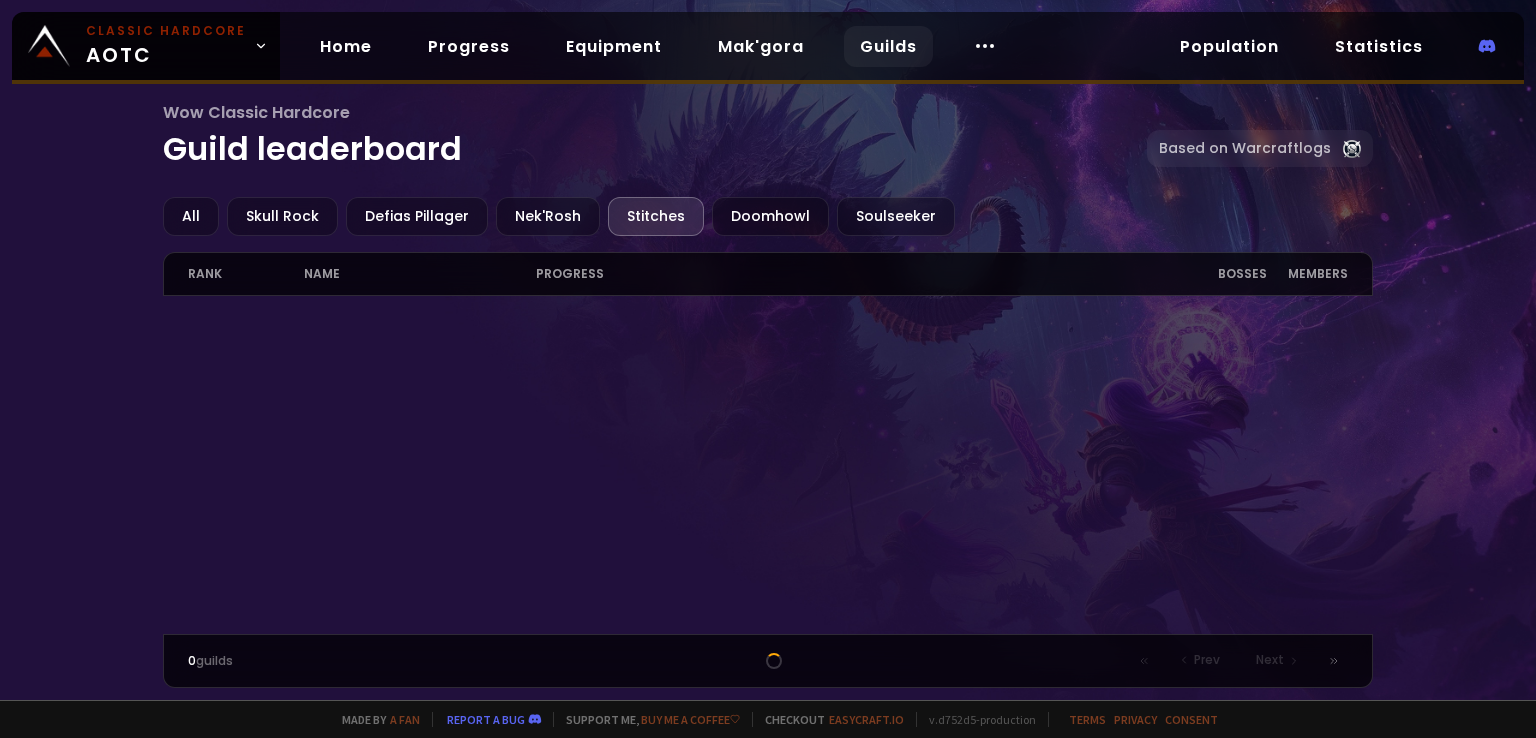 click on "Wow Classic Hardcore Guild leaderboard Based on Warcraftlogs" at bounding box center (768, 148) 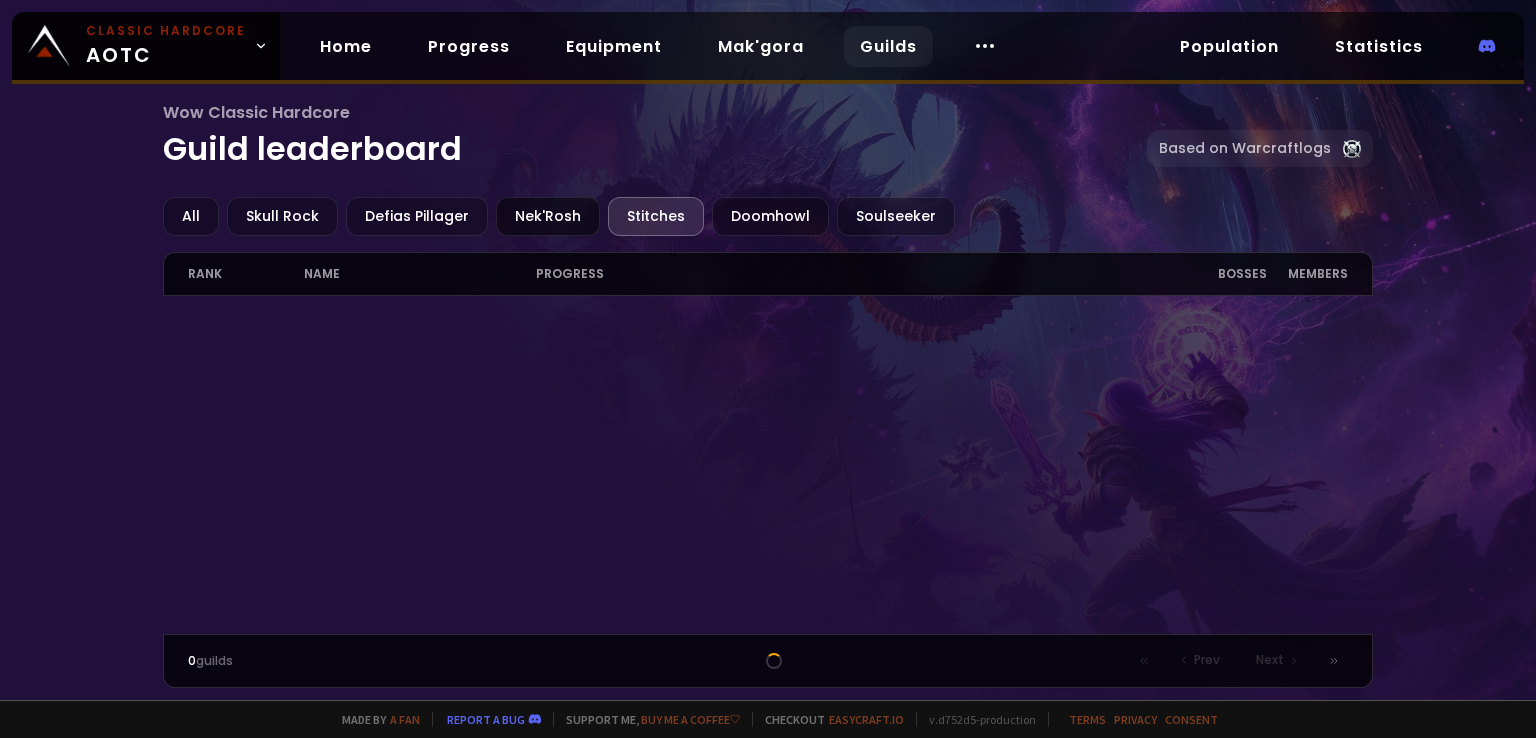 click on "Nek'Rosh" at bounding box center (548, 216) 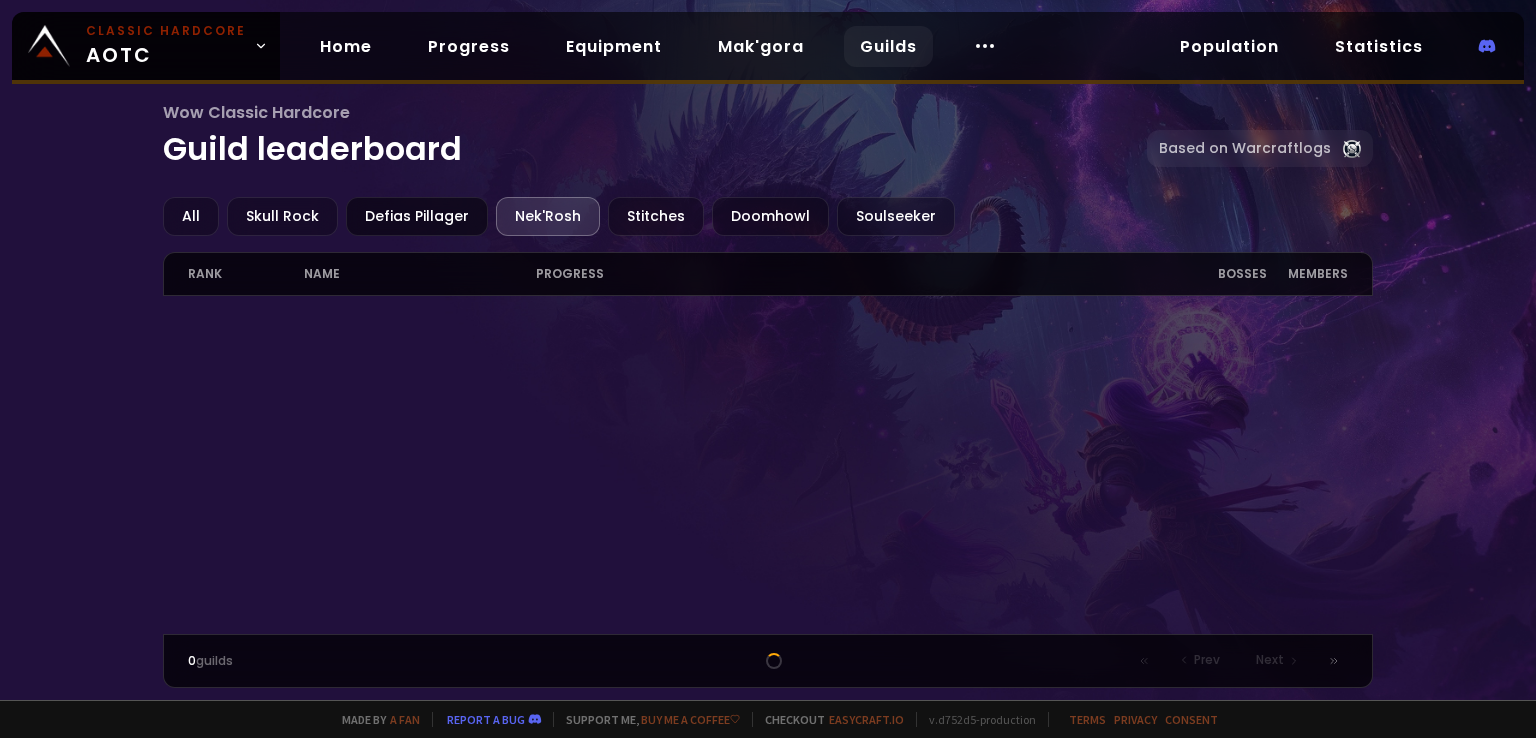 click on "Defias Pillager" at bounding box center [417, 216] 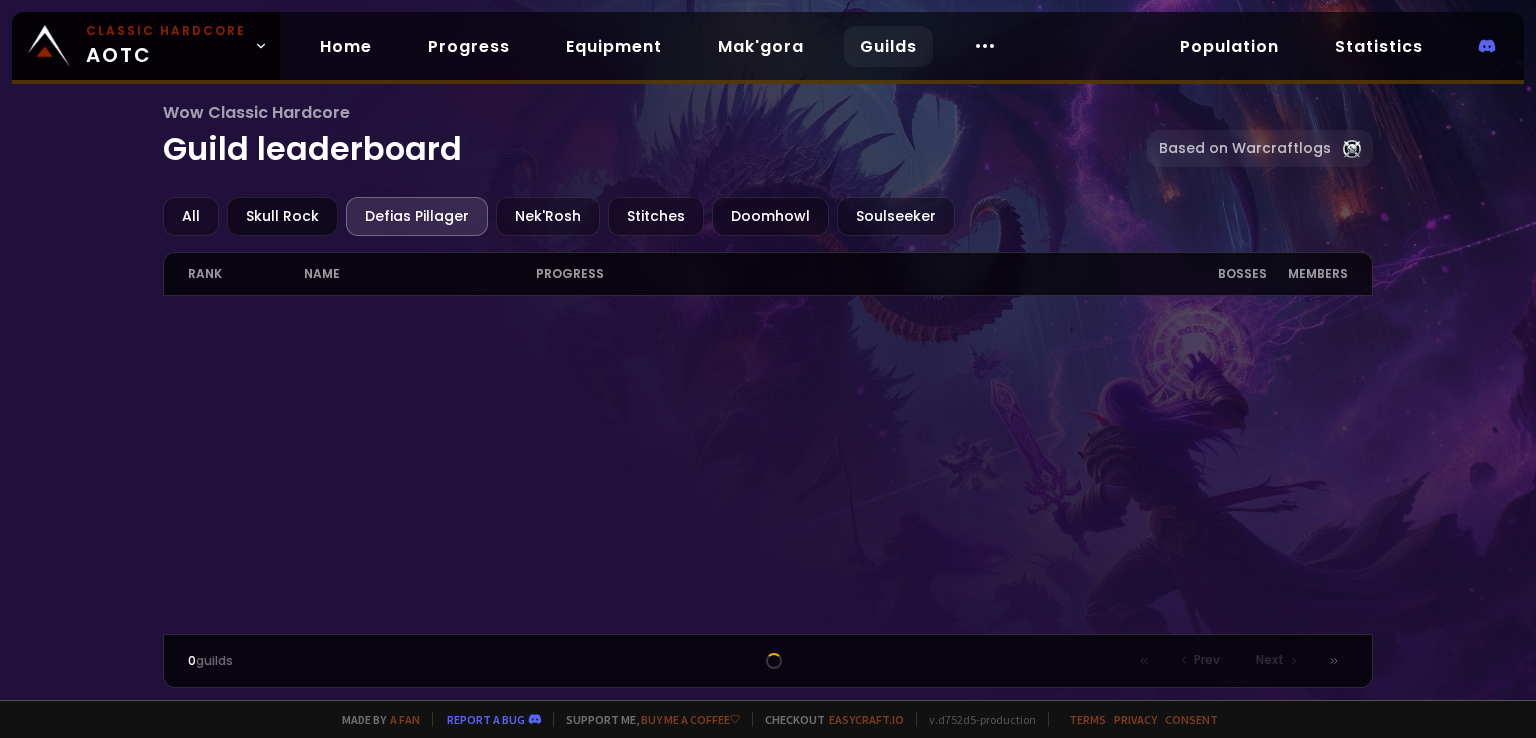 click on "Skull Rock" at bounding box center (282, 216) 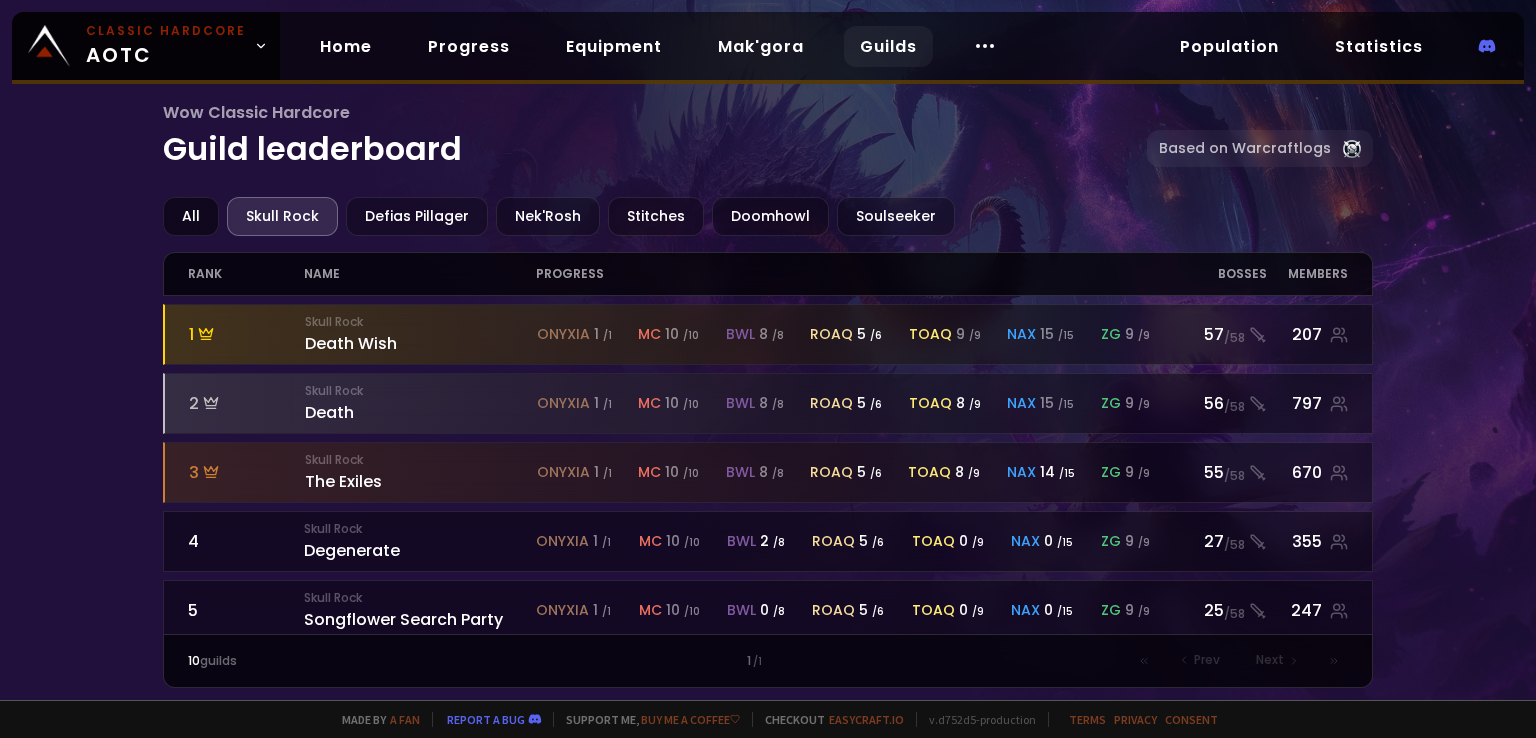 click on "All" at bounding box center (191, 216) 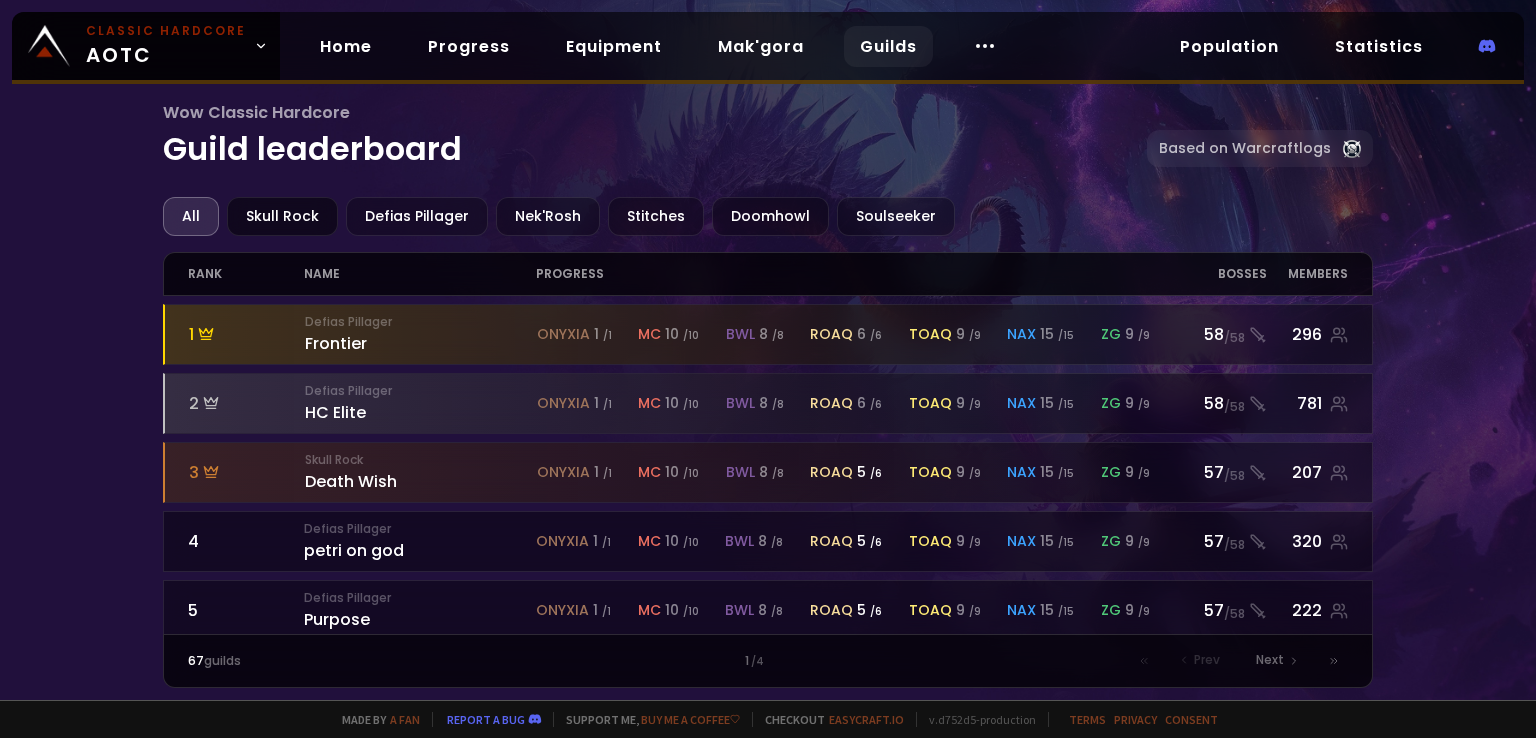 click on "Skull Rock" at bounding box center [282, 216] 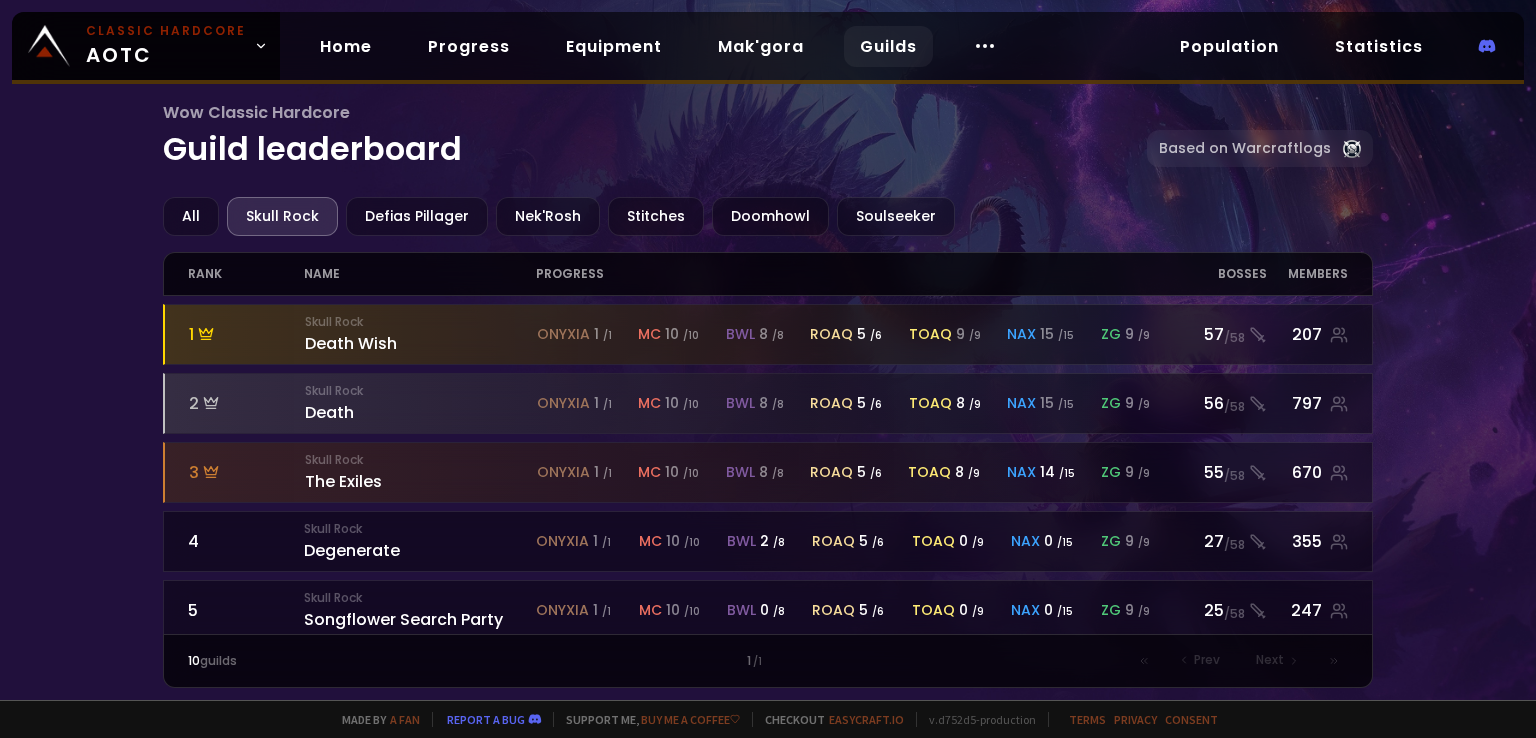 click on "Skull Rock" at bounding box center (282, 216) 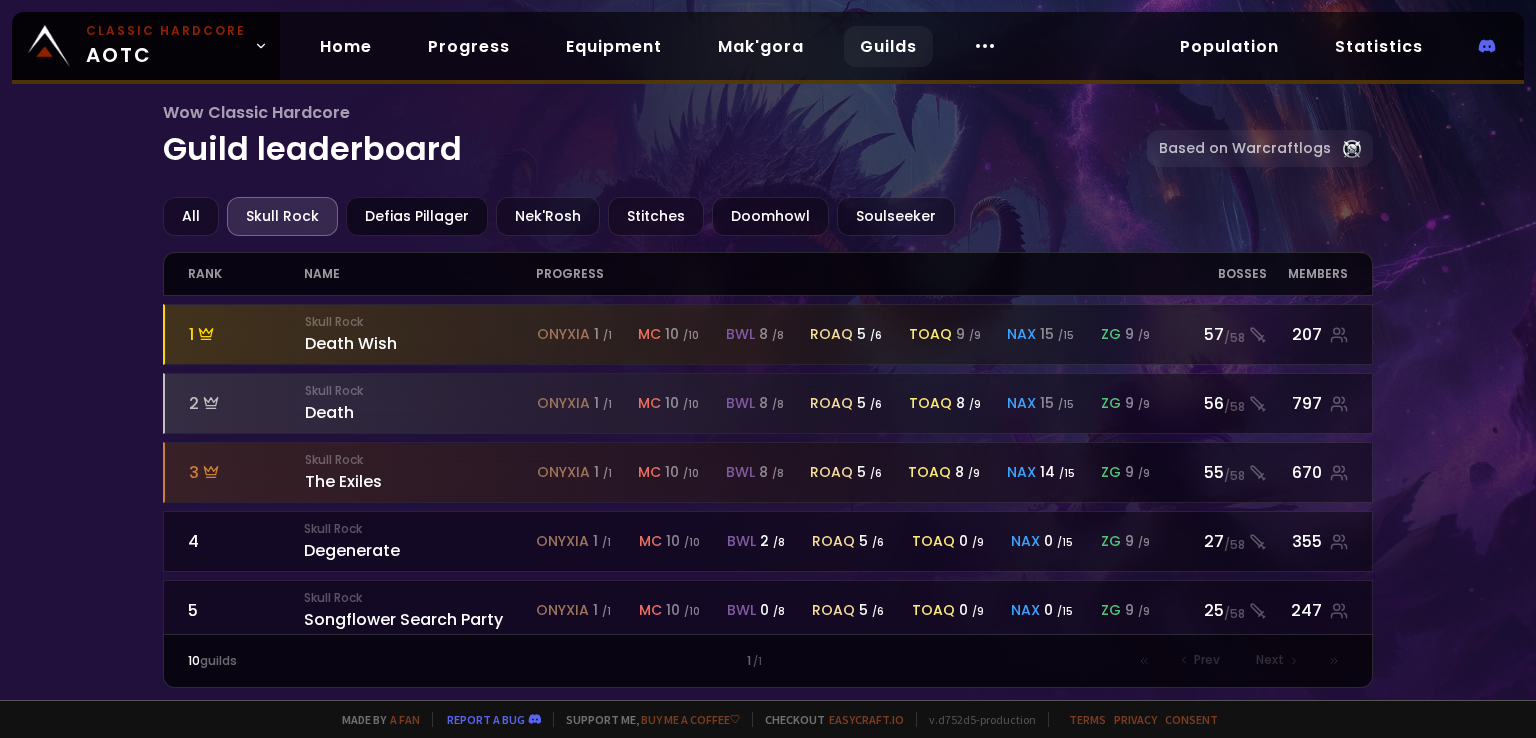 click on "Defias Pillager" at bounding box center (417, 216) 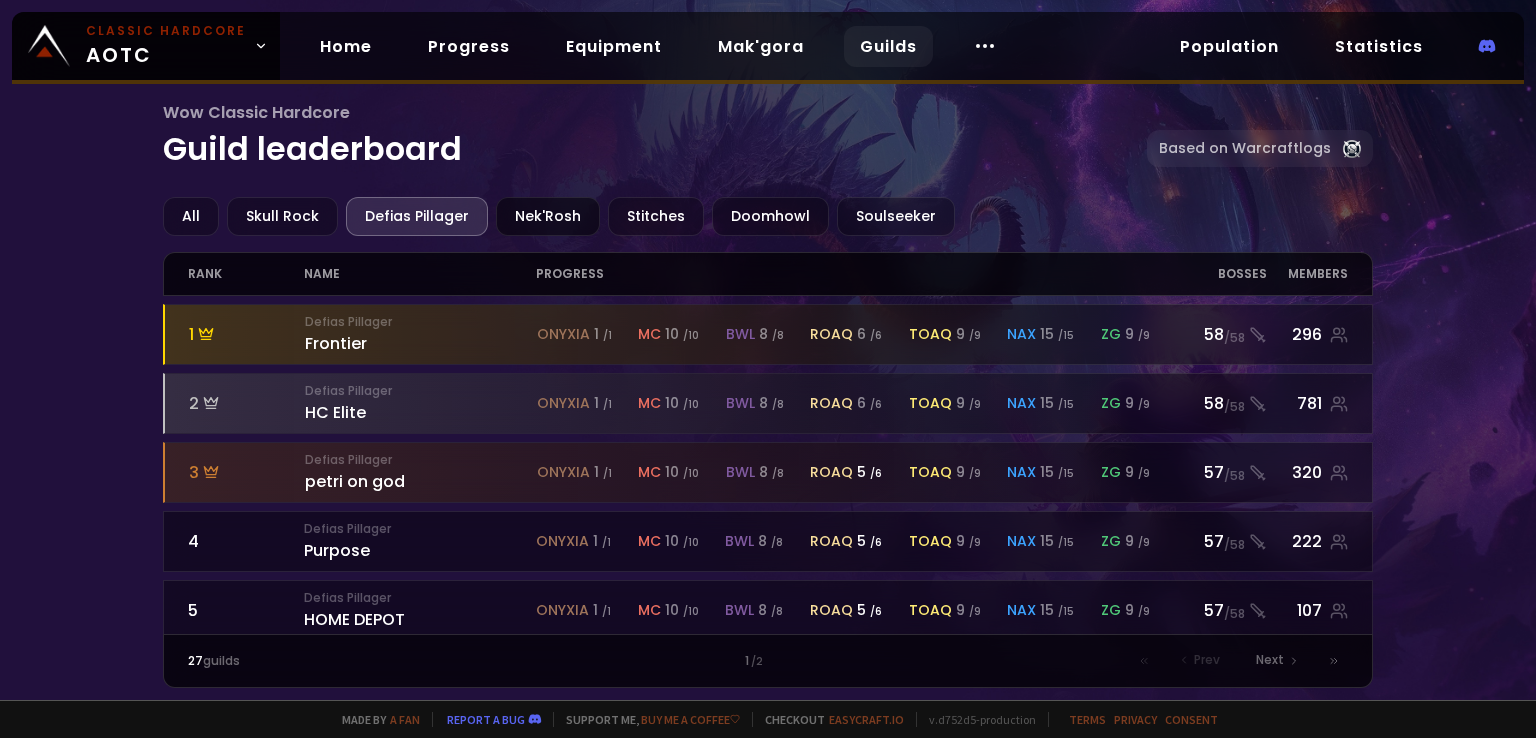 click on "Nek'Rosh" at bounding box center [548, 216] 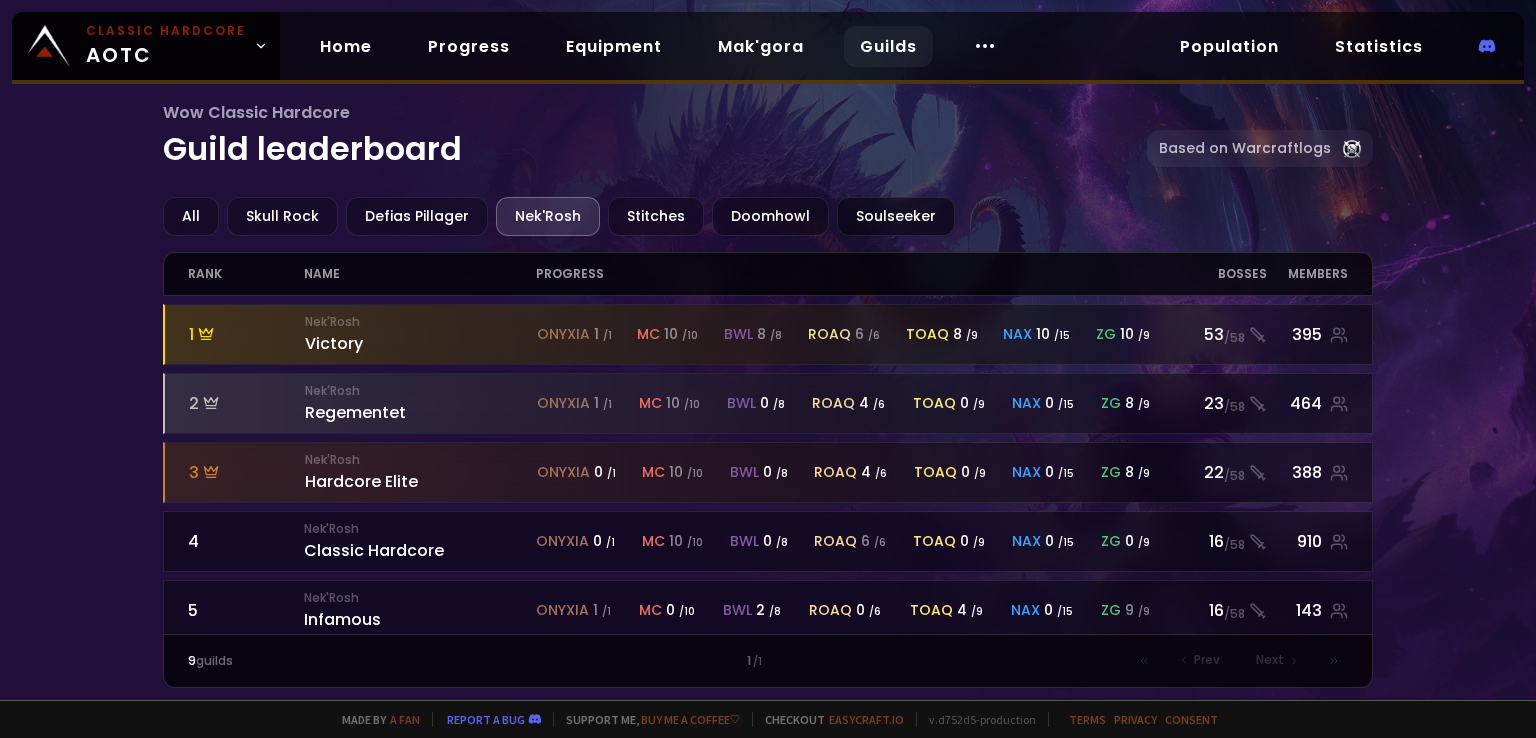 click on "Soulseeker" at bounding box center [896, 216] 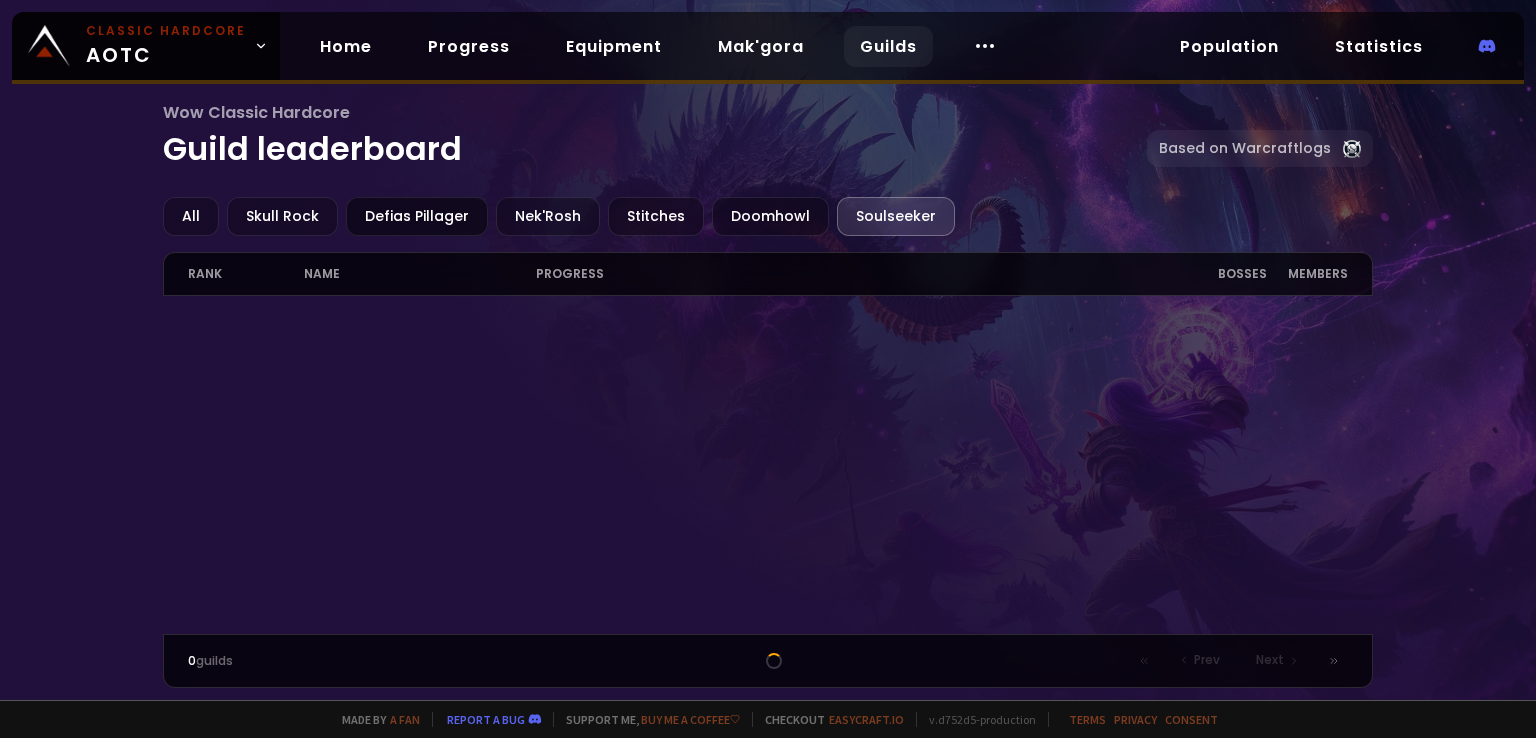 click on "Defias Pillager" at bounding box center [417, 216] 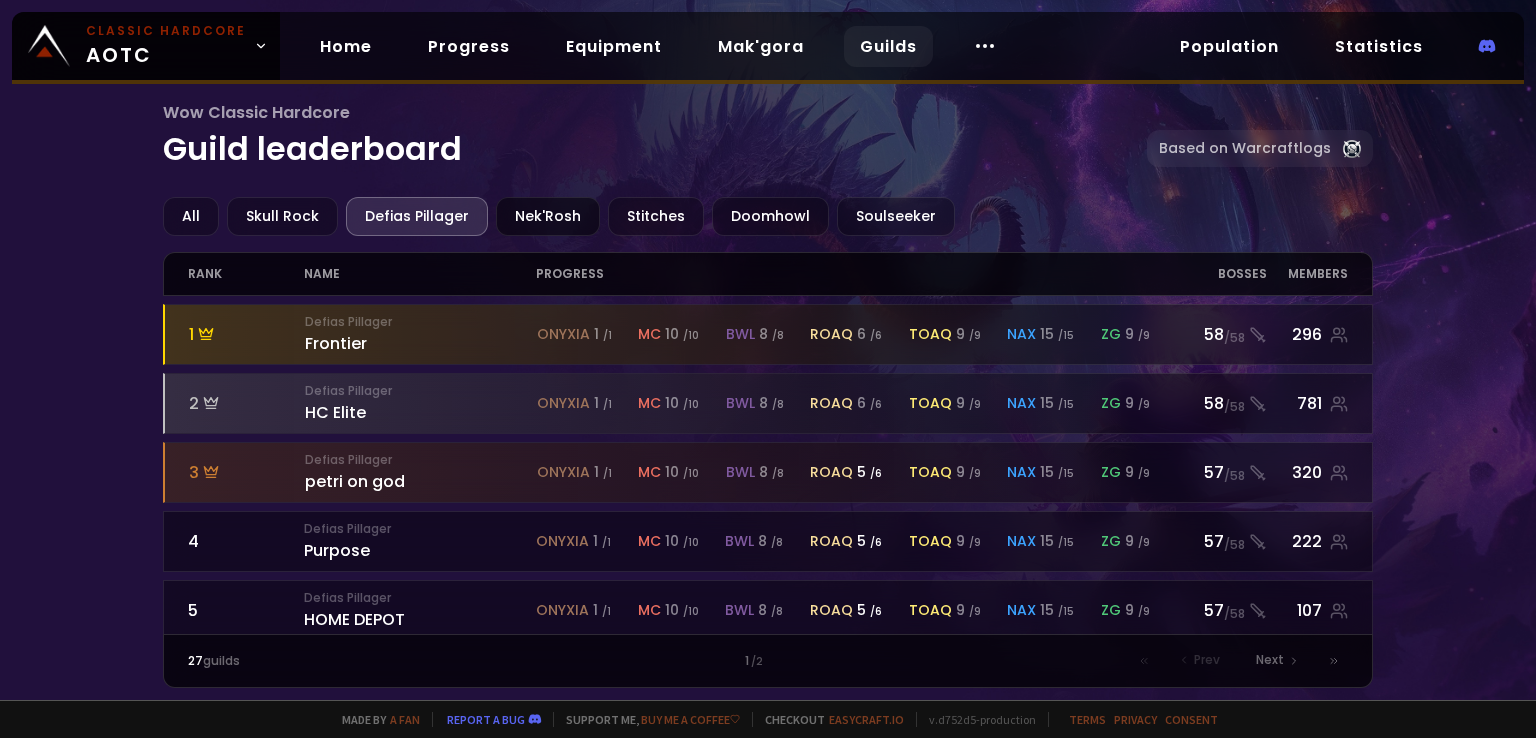 click on "Nek'Rosh" at bounding box center [548, 216] 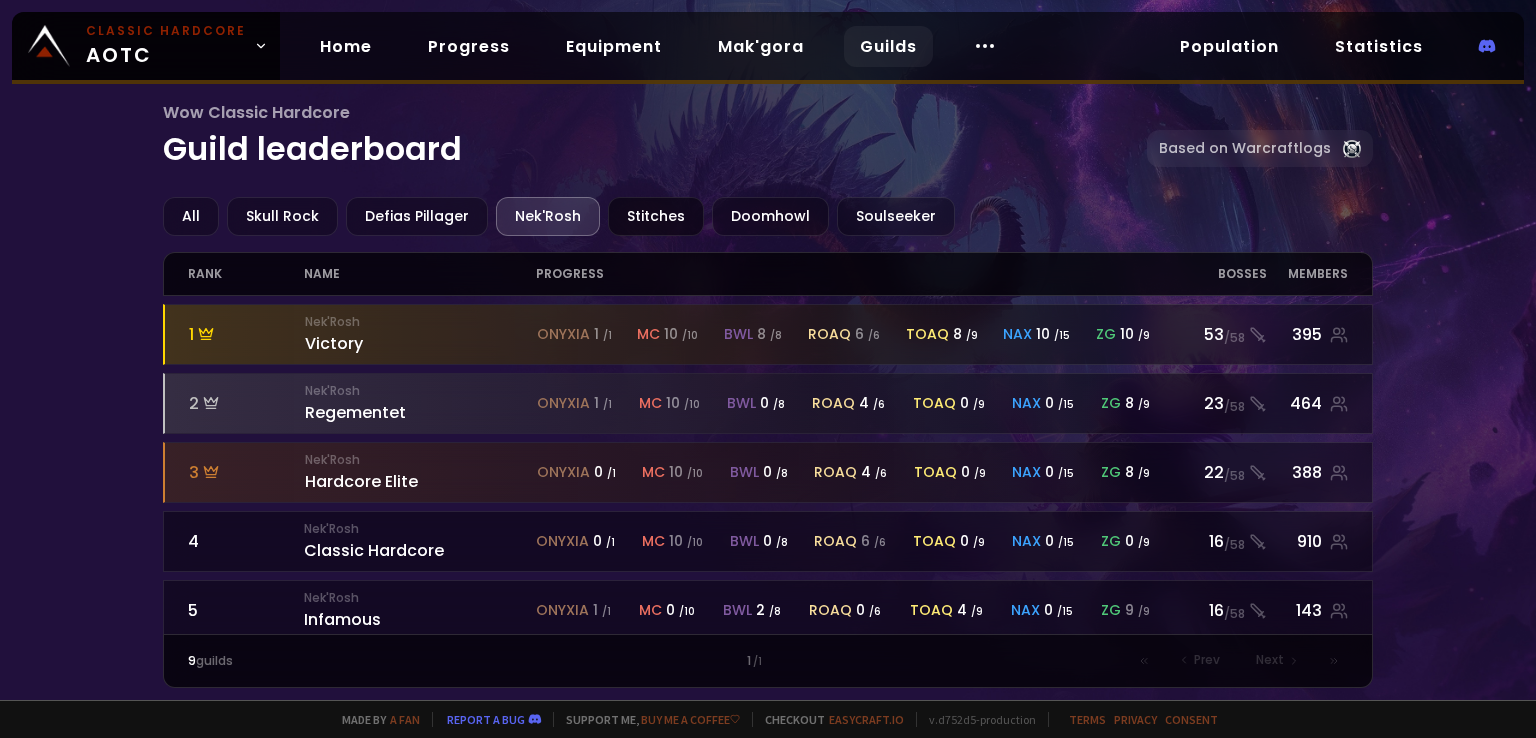 click on "Stitches" at bounding box center (656, 216) 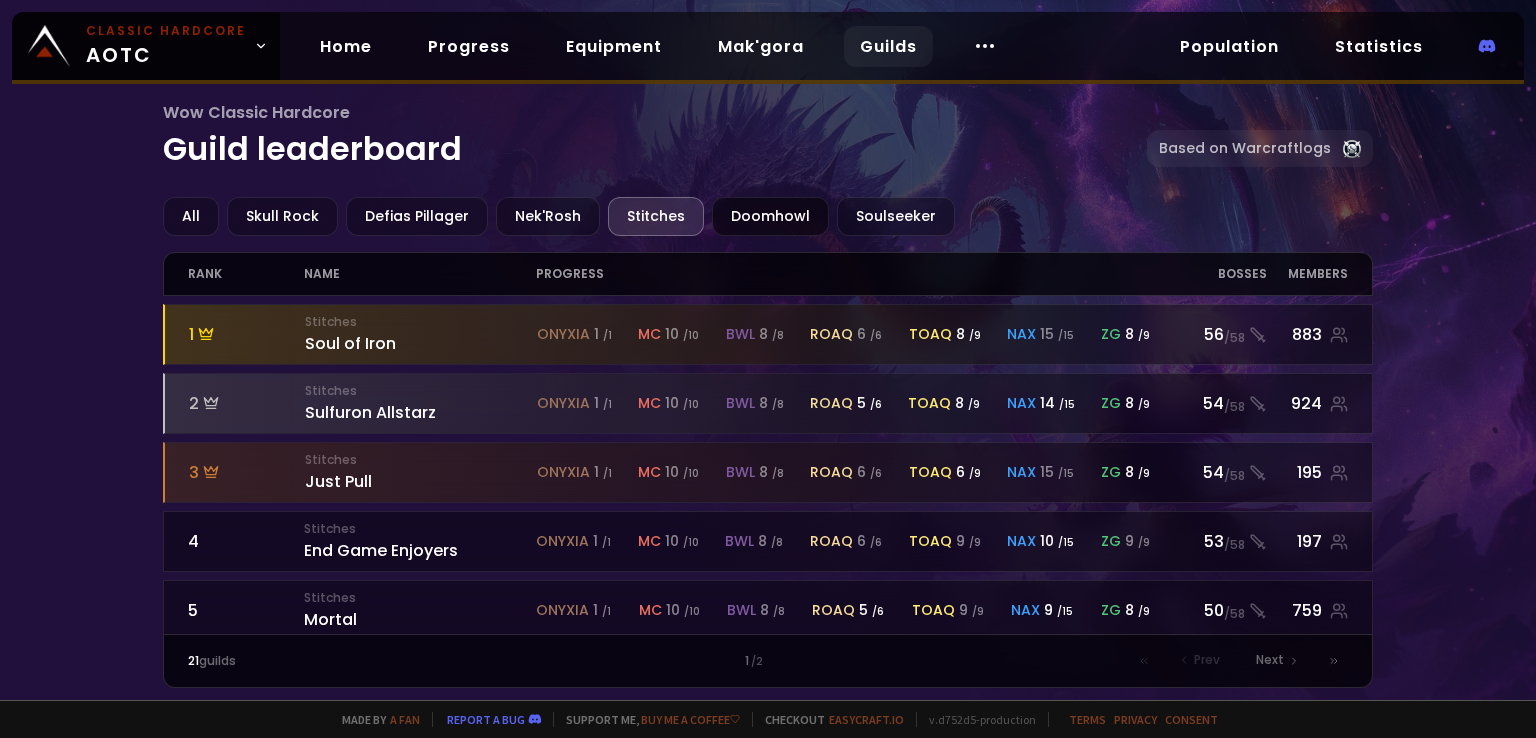 click on "Doomhowl" at bounding box center [770, 216] 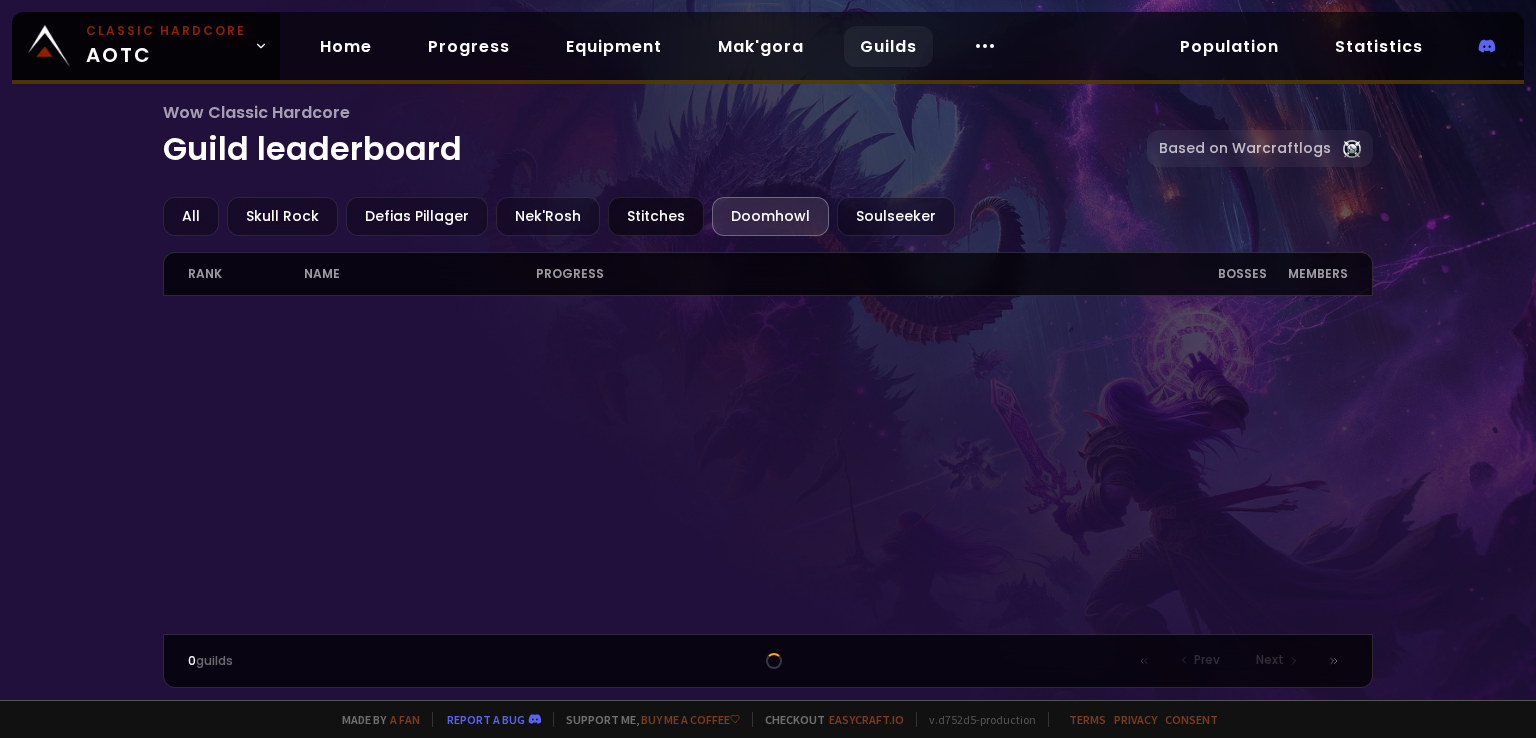 click on "Stitches" at bounding box center (656, 216) 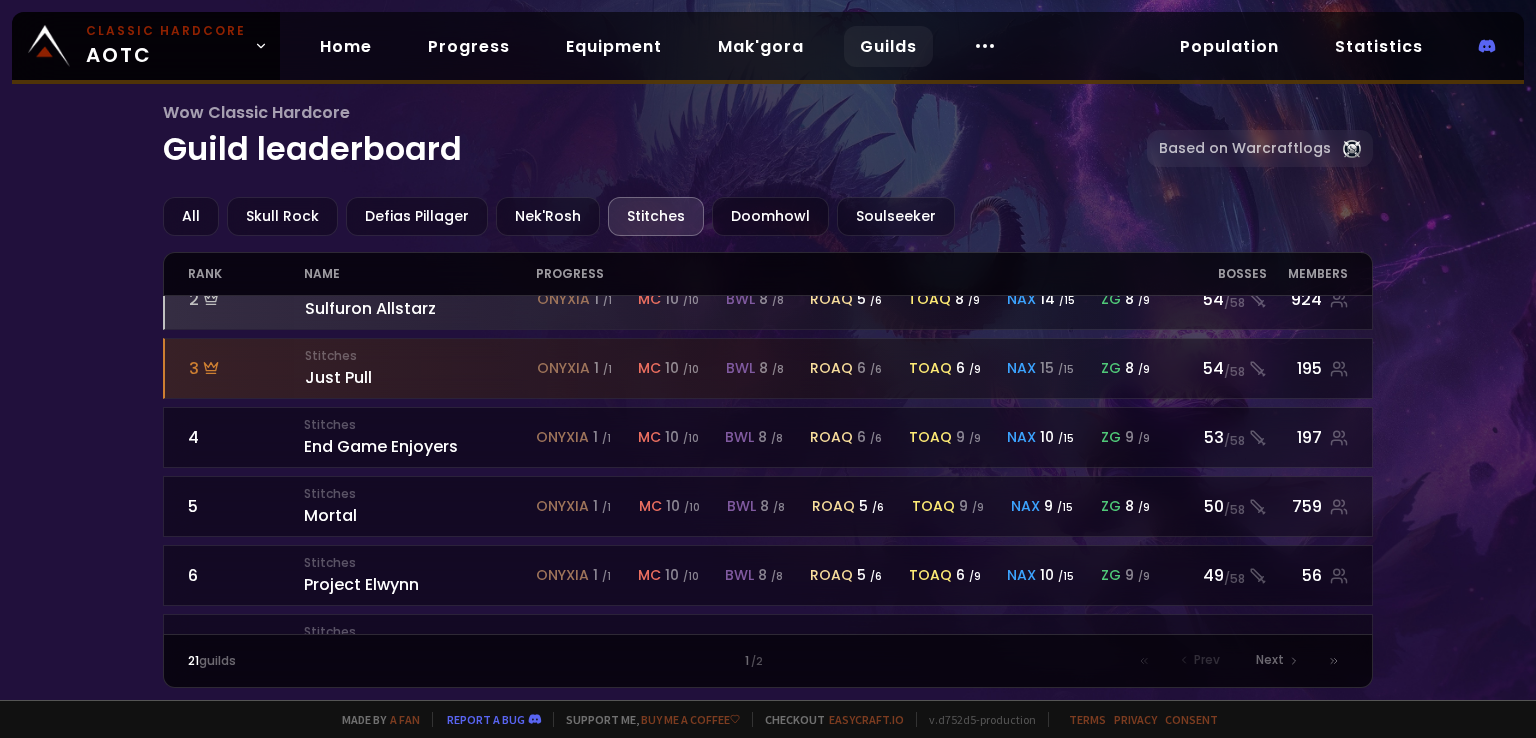 scroll, scrollTop: 0, scrollLeft: 0, axis: both 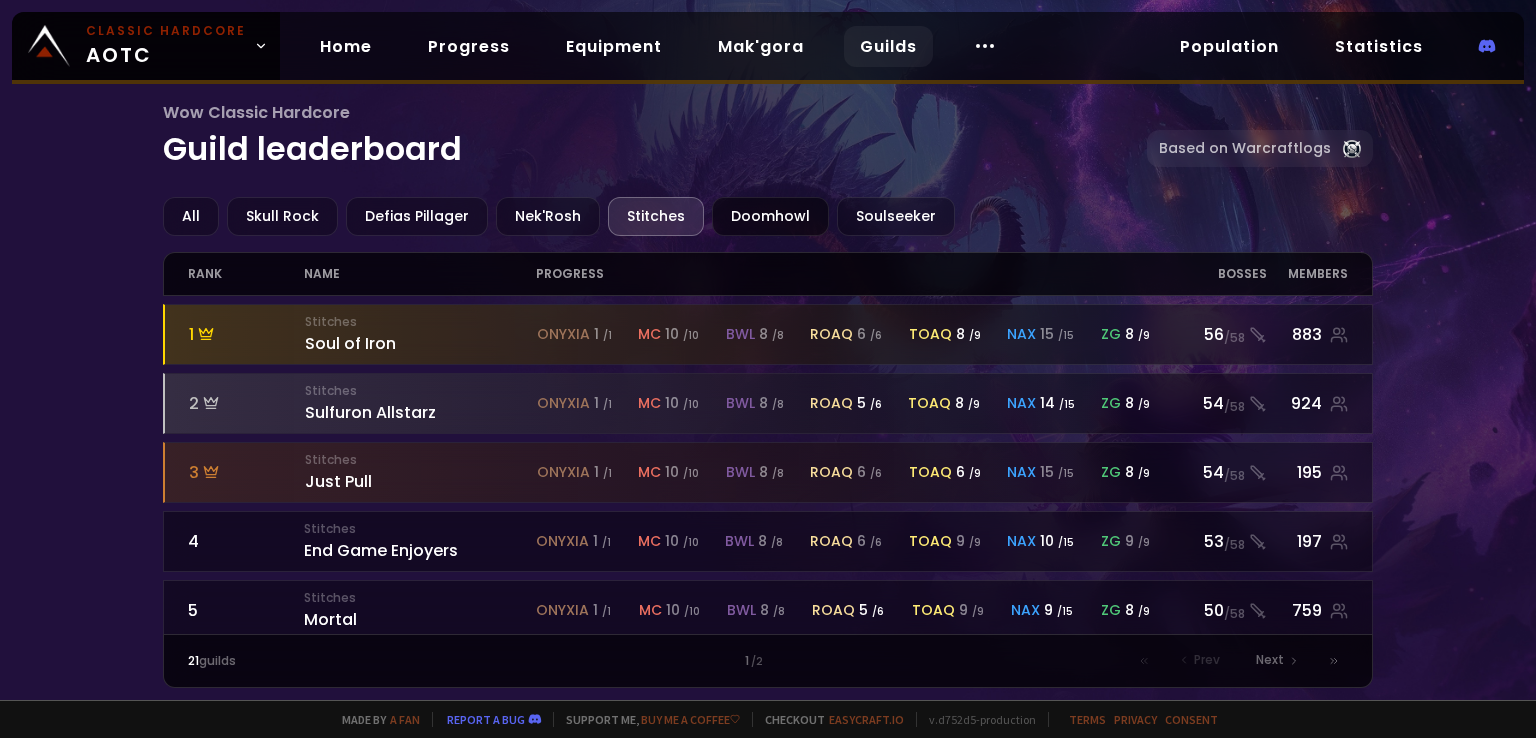 click on "Doomhowl" at bounding box center [770, 216] 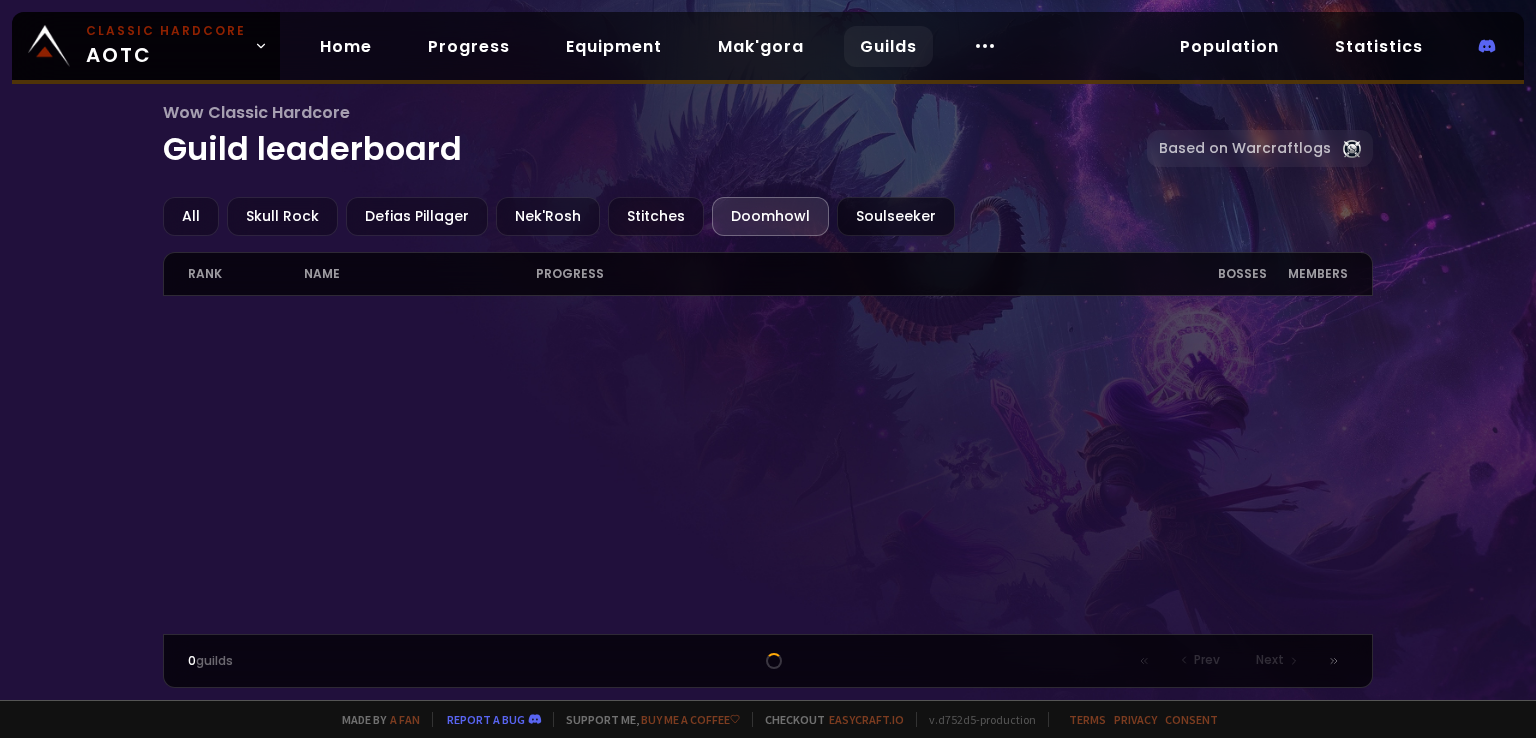 click on "Soulseeker" at bounding box center (896, 216) 